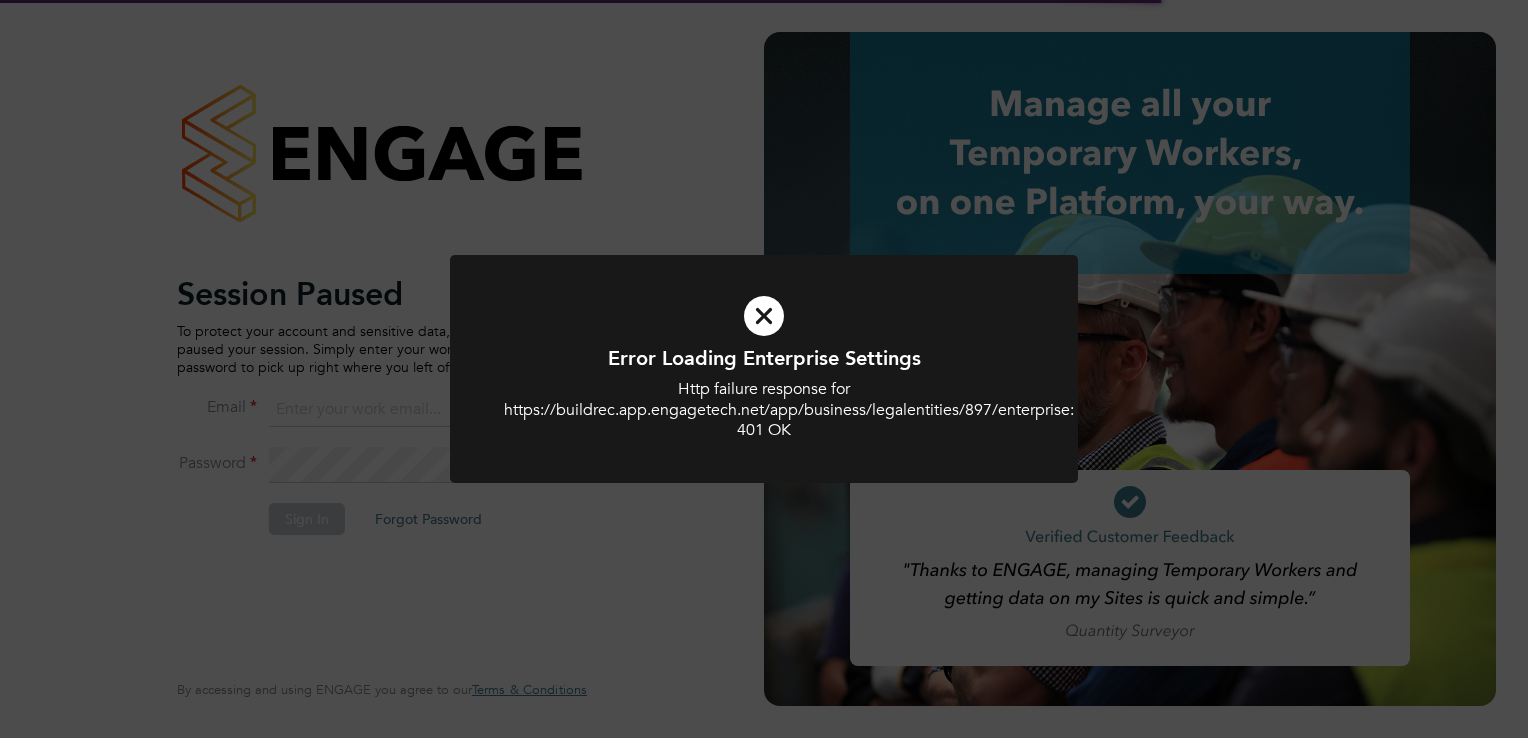 scroll, scrollTop: 0, scrollLeft: 0, axis: both 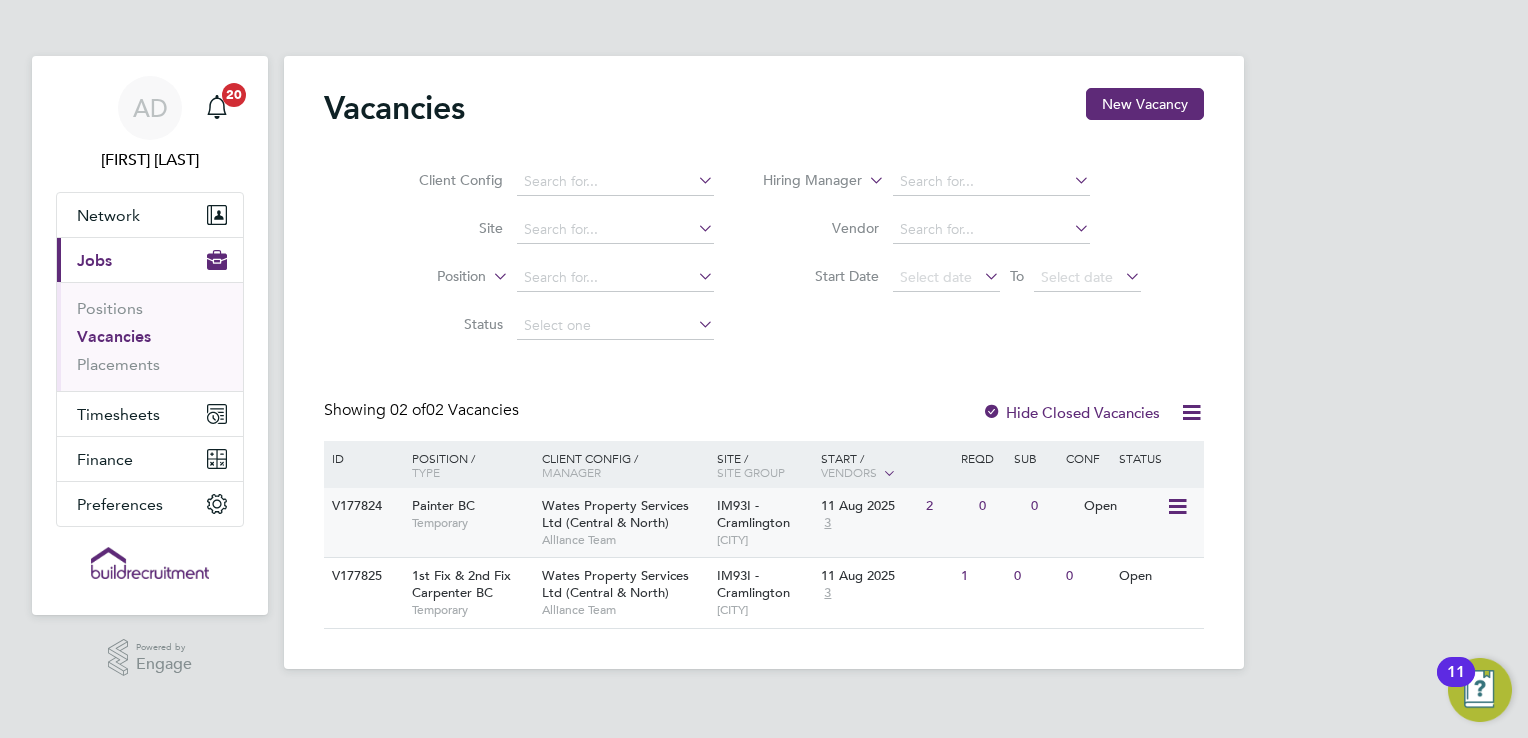 click on "Wates Property Services Ltd (Central & North)" 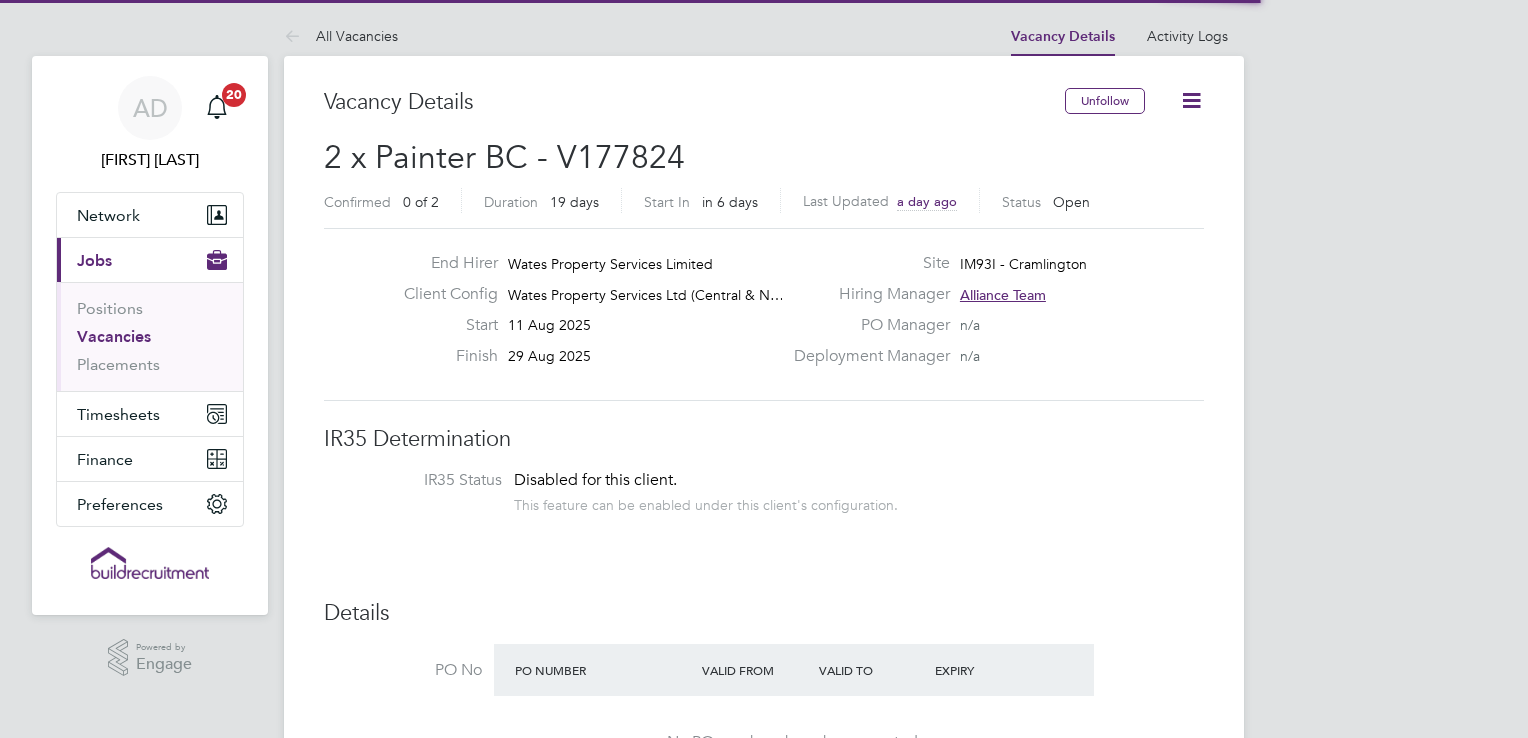 scroll, scrollTop: 0, scrollLeft: 0, axis: both 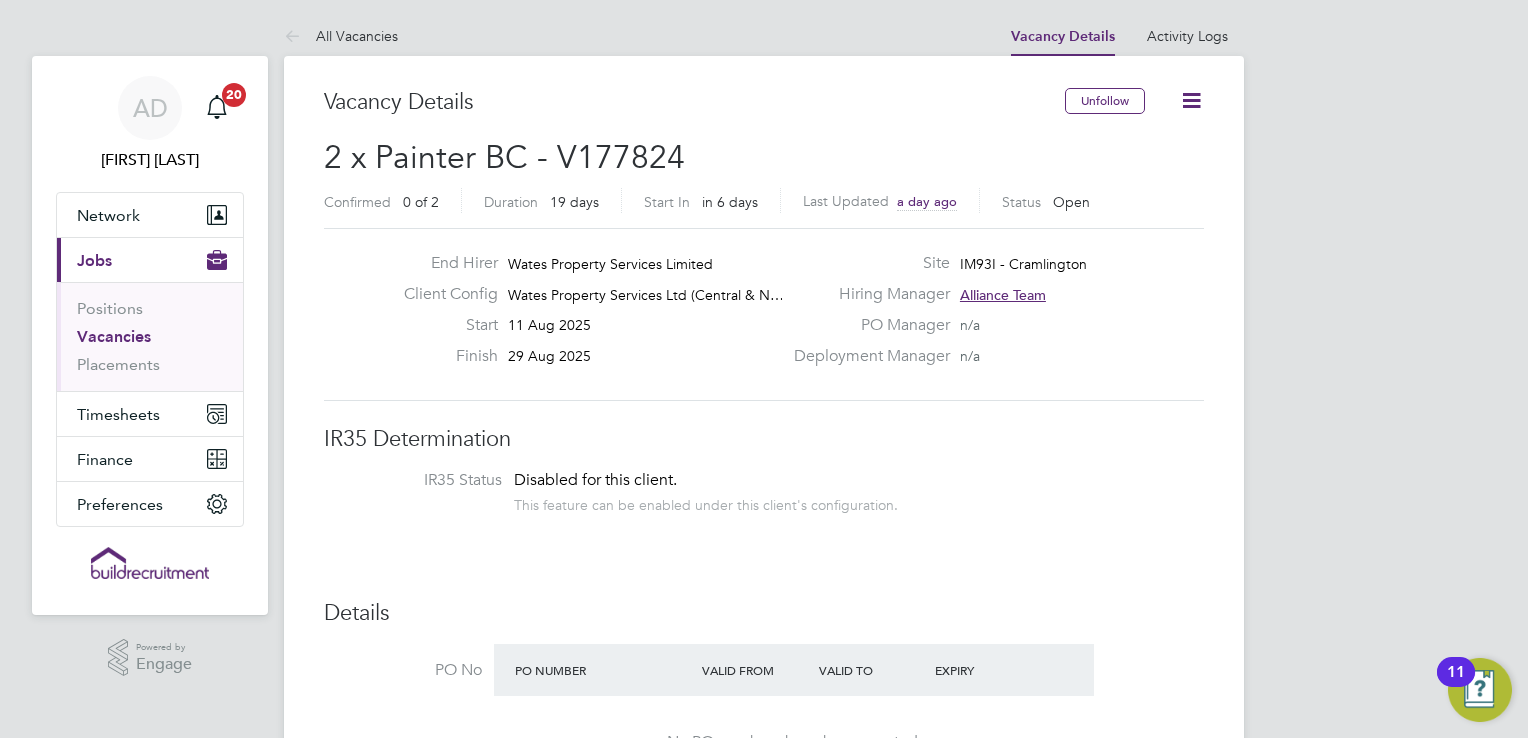 click on "AD   Aaron Dawson   Notifications
20   Applications:   Network
Businesses   Sites   Workers   Contacts   Current page:   Jobs
Positions   Vacancies   Placements   Timesheets
Timesheets   Expenses   Finance
Invoices & Credit Notes   Preferences
VMS Configurations
.st0{fill:#C0C1C2;}
Powered by Engage All Vacancies Vacancy Details   Activity Logs   Vacancy Details Activity Logs All Vacancies Vacancy Details   Unfollow   2 x Painter BC - V177824 Confirmed   0 of 2 Duration   19 days Start In     in 6 days Last Updated a day ago Status   Open   End Hirer Wates Property Services Limited Client Config Wates Property Services Ltd (Central & N… Start 11 Aug 2025 Finish 29 Aug 2025 Site IM93I - Cramlington Hiring Manager Alliance Team PO Manager  n/a Deployment Manager n/a PO No" at bounding box center (764, 1426) 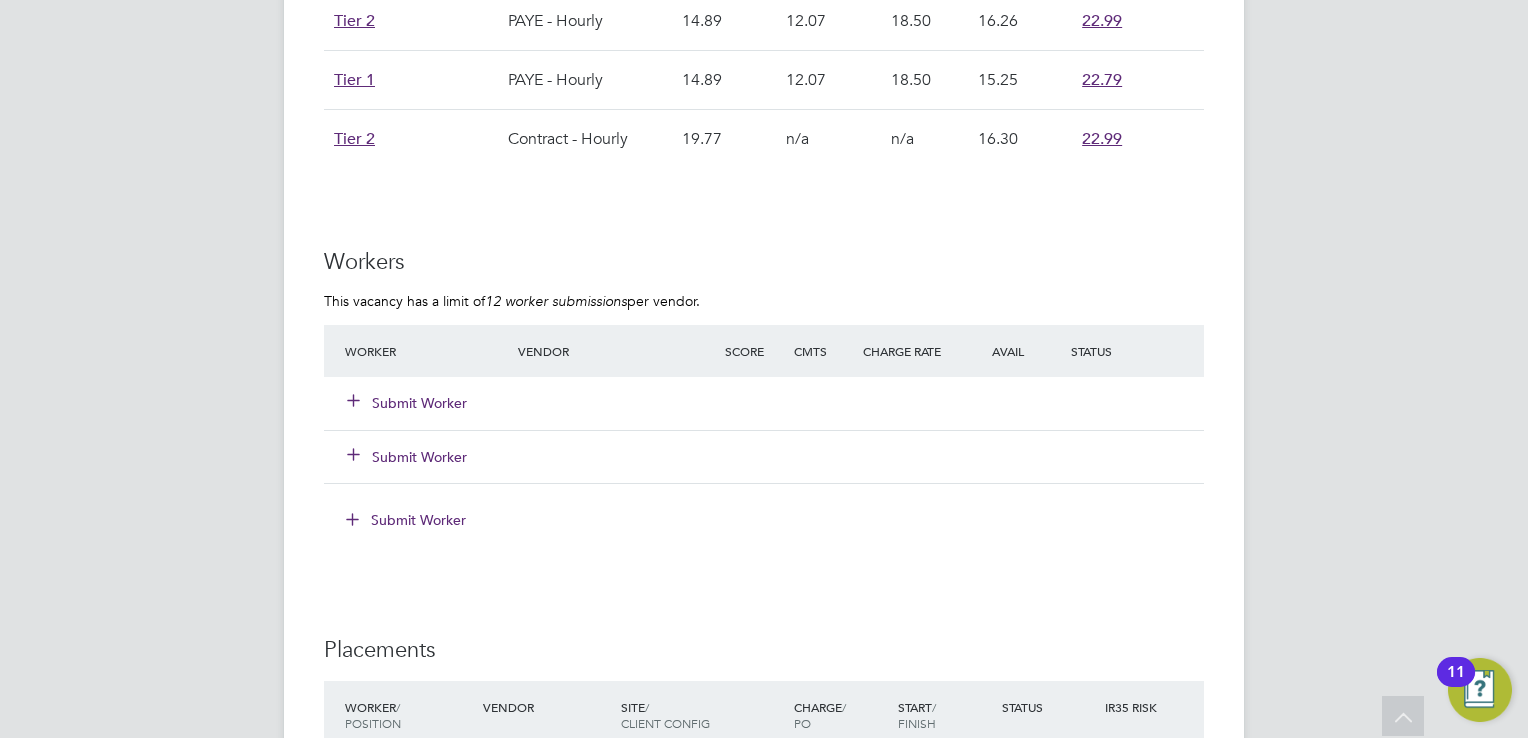 scroll, scrollTop: 1520, scrollLeft: 0, axis: vertical 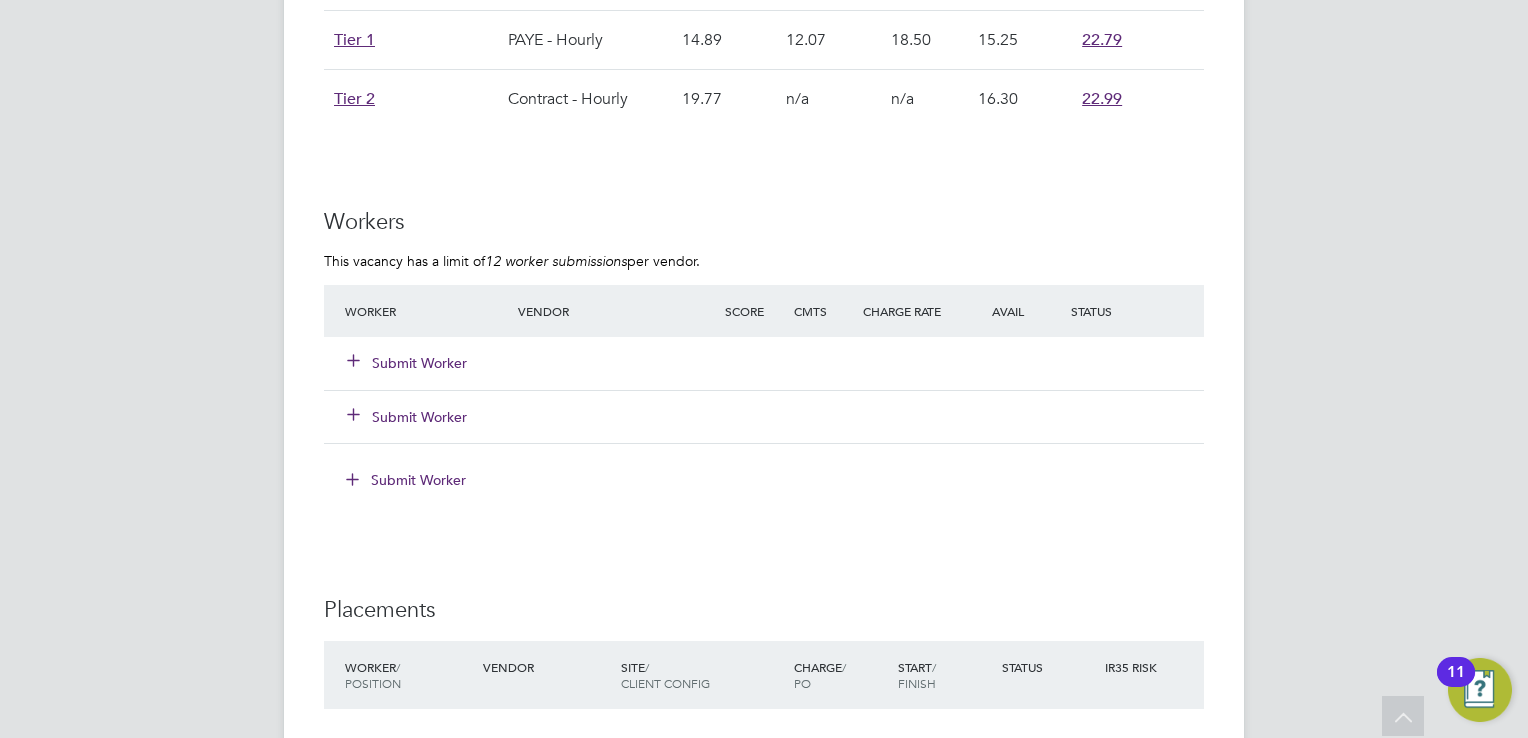 click on "Submit Worker" 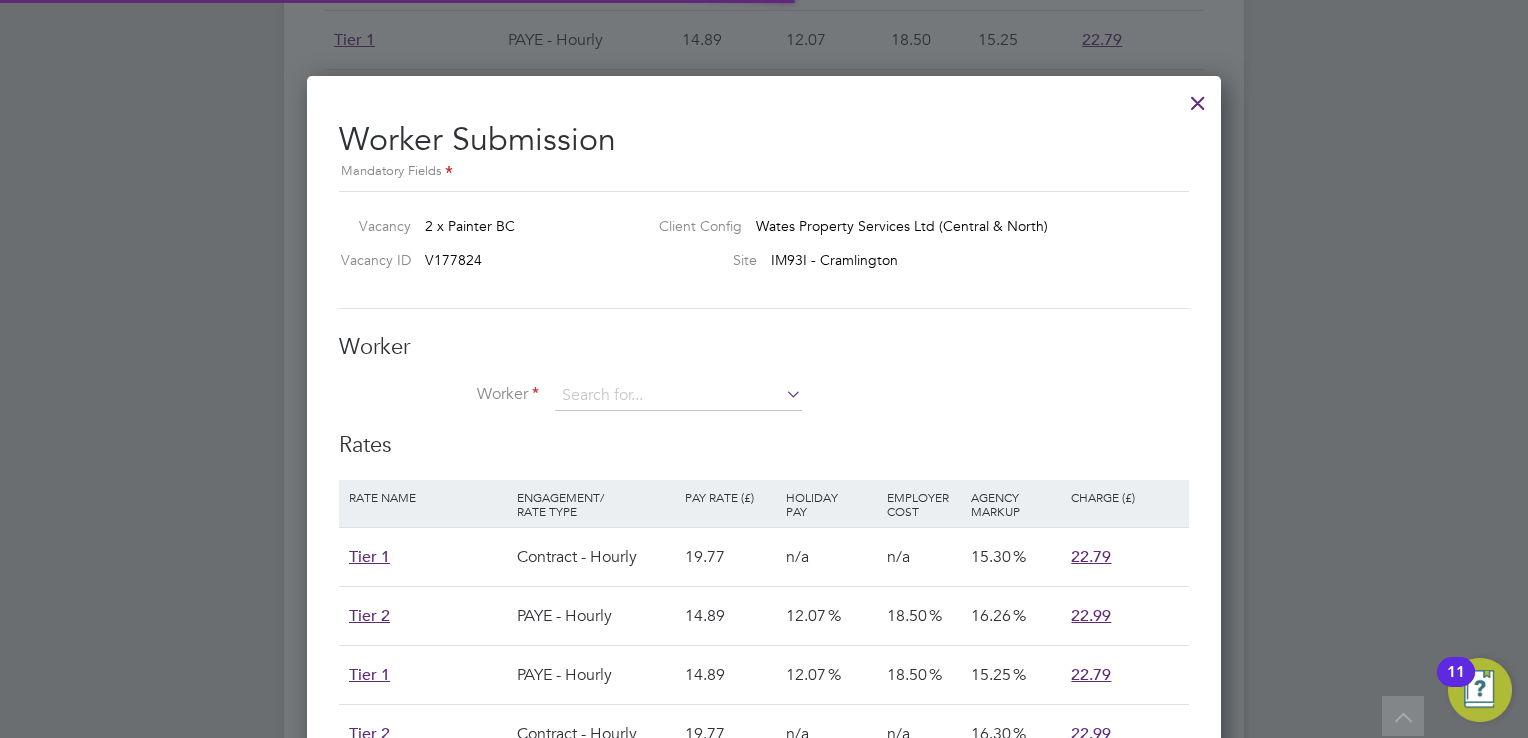 scroll, scrollTop: 10, scrollLeft: 10, axis: both 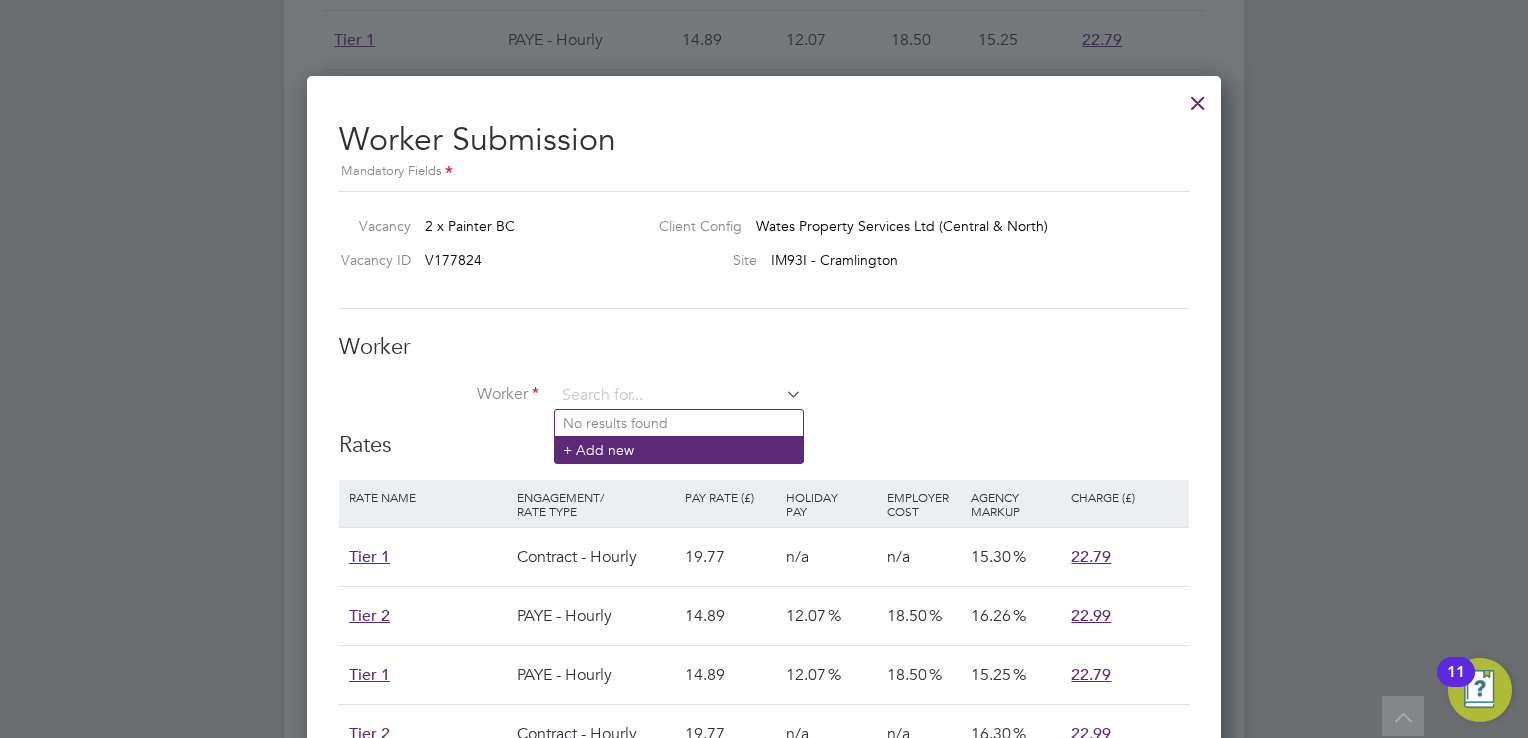 click on "+ Add new" 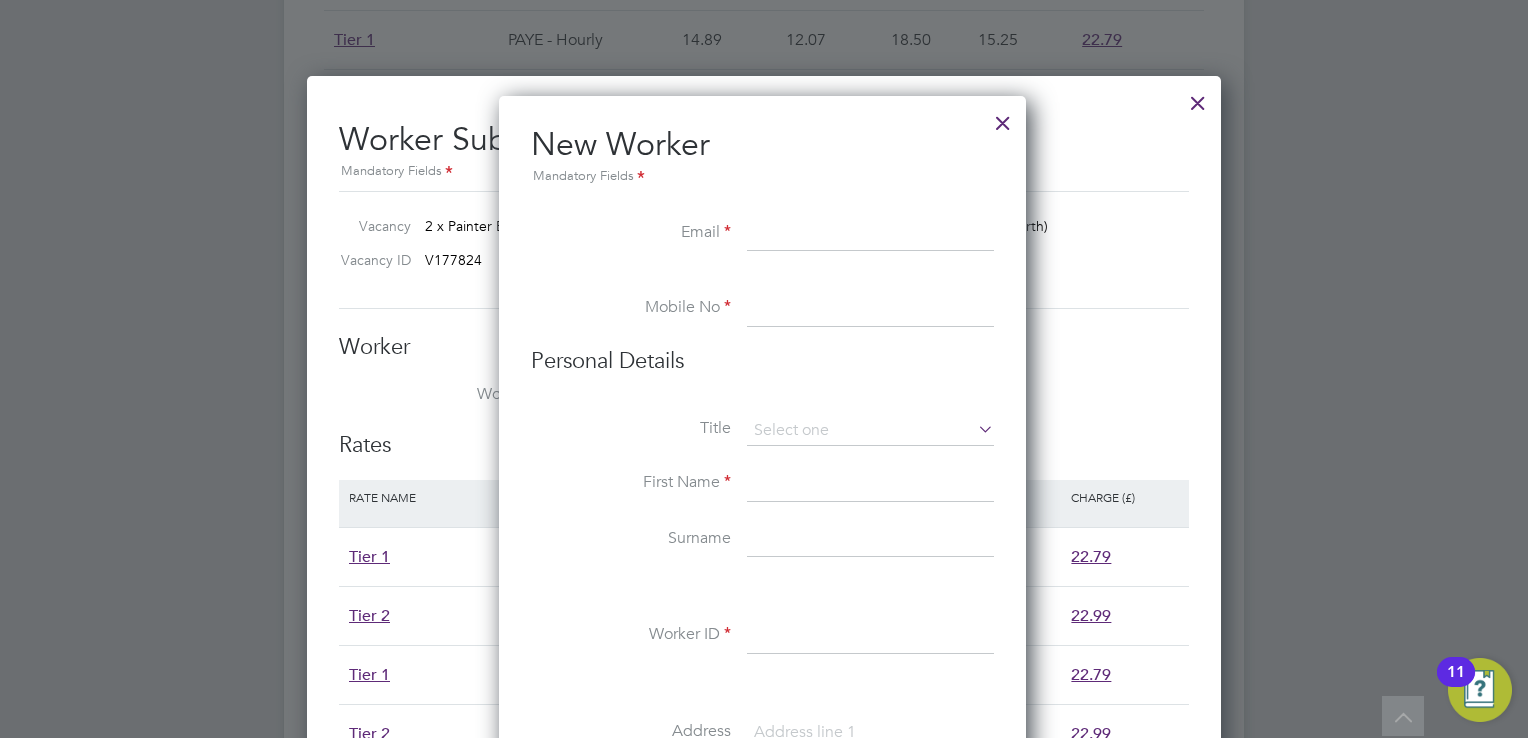 paste on "gav29@live.co.uk" 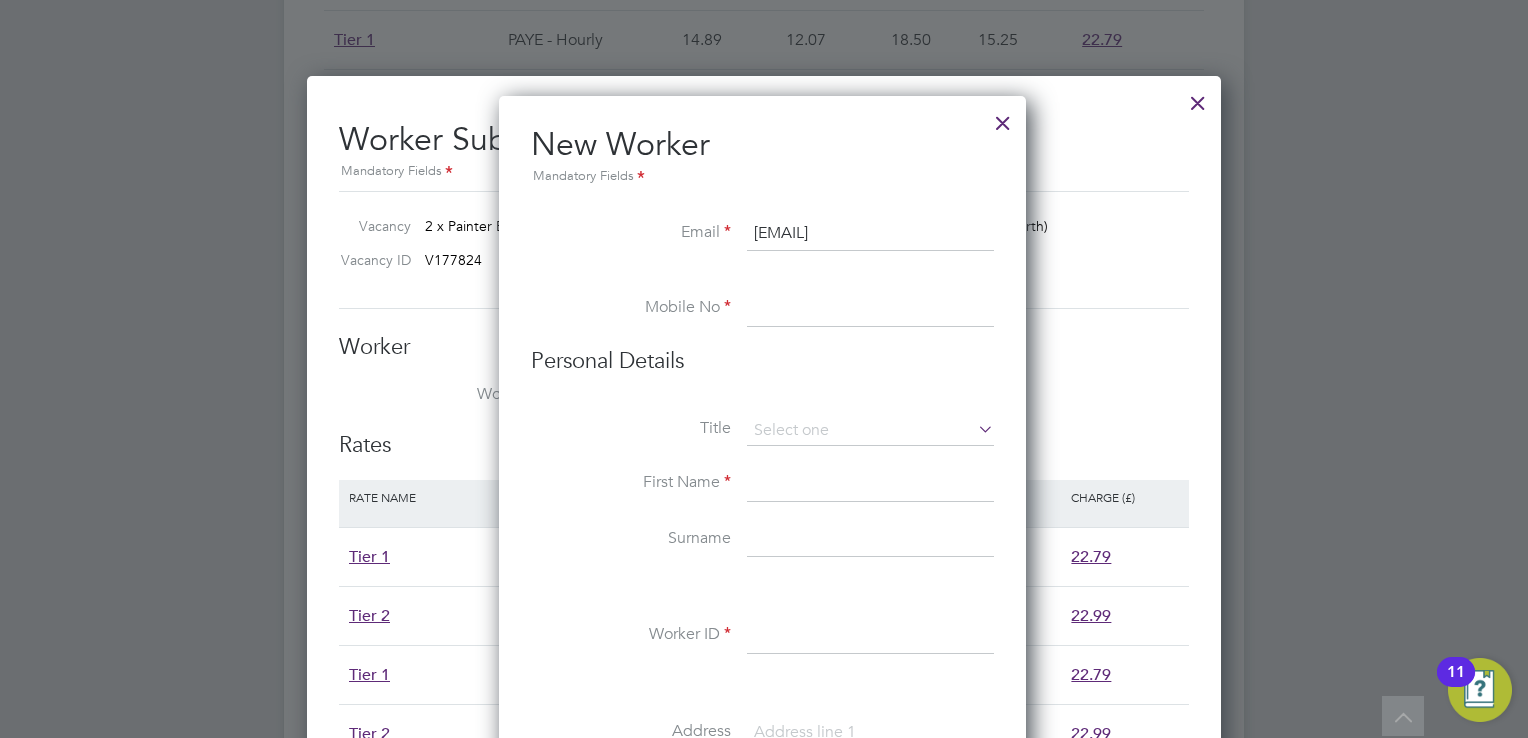 type on "gav29@live.co.uk" 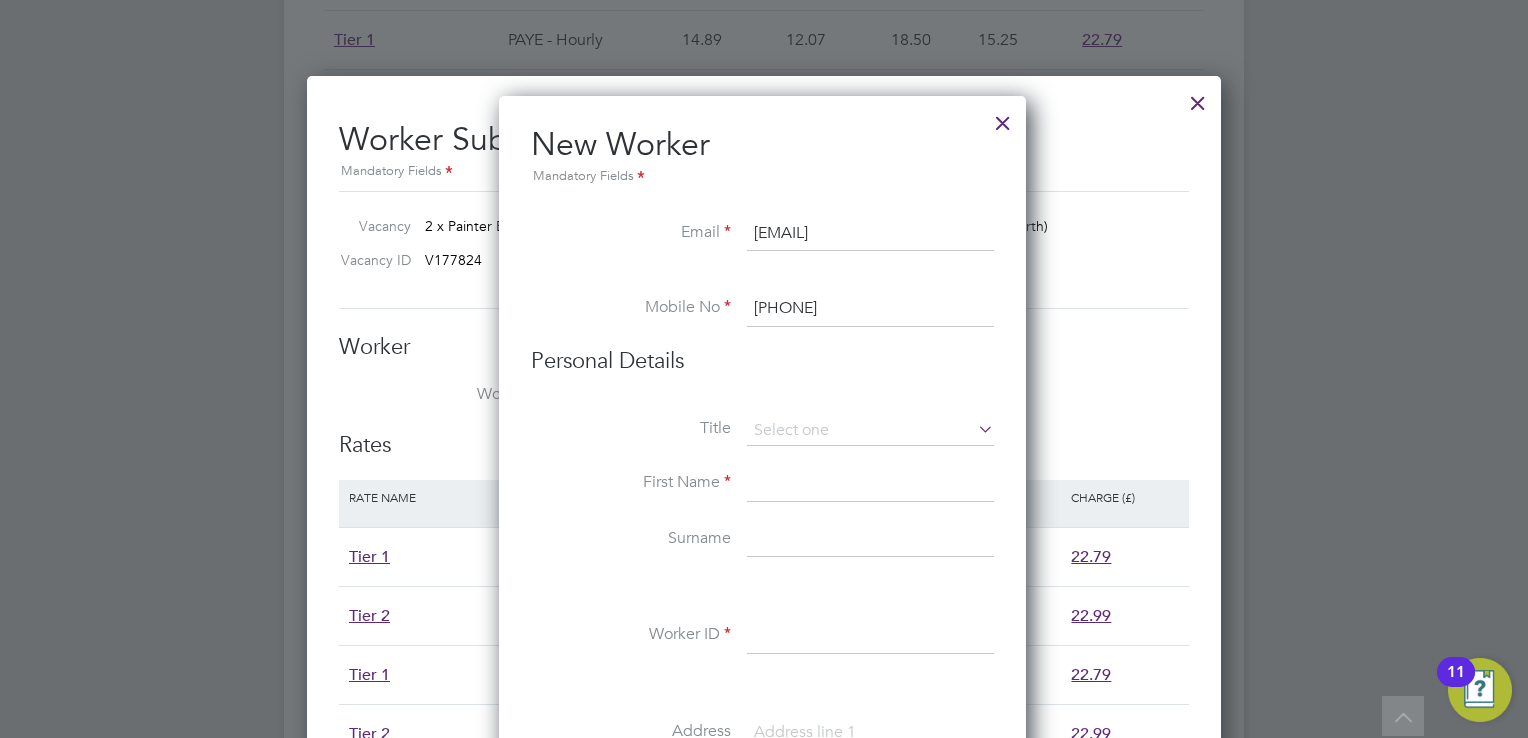 drag, startPoint x: 776, startPoint y: 306, endPoint x: 741, endPoint y: 308, distance: 35.057095 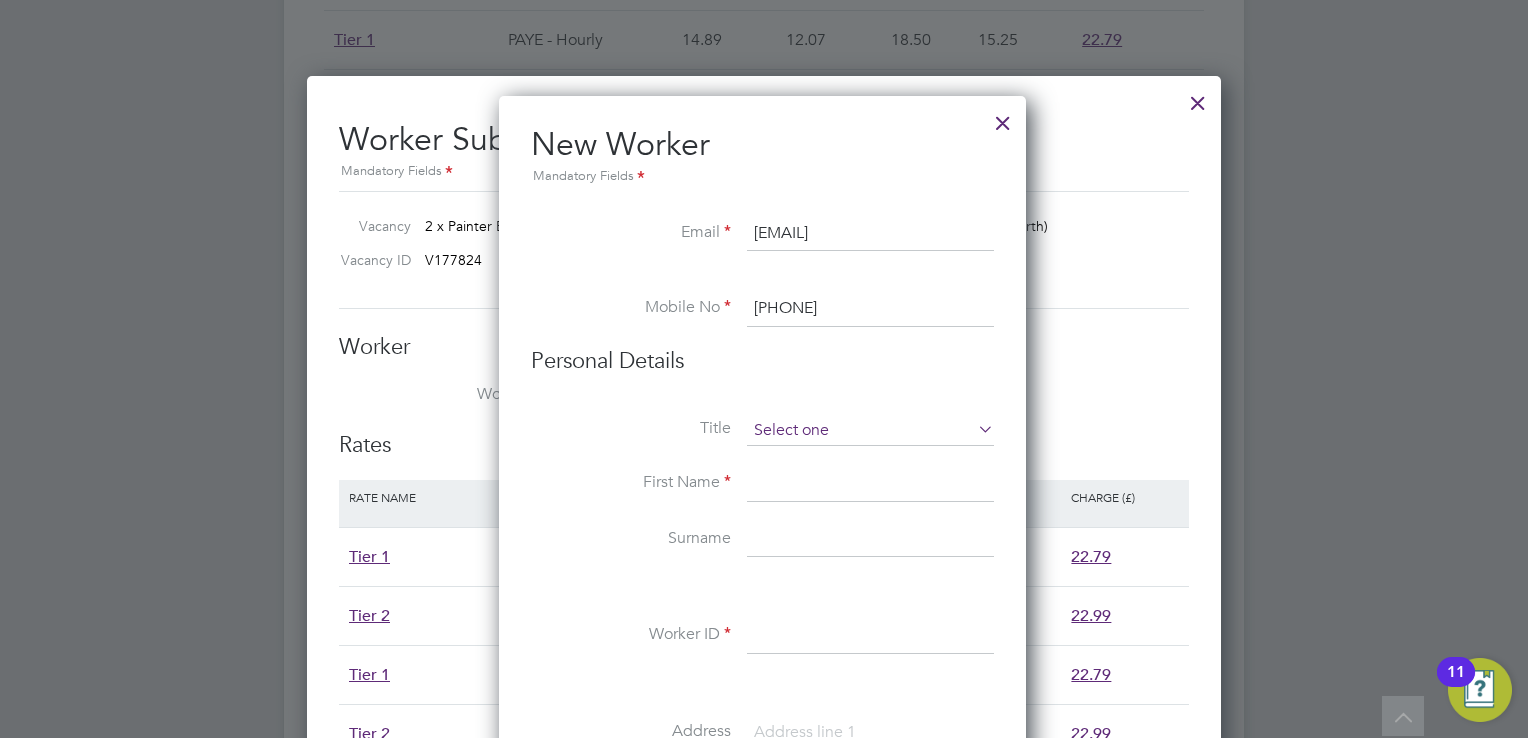 type on "07563 699956" 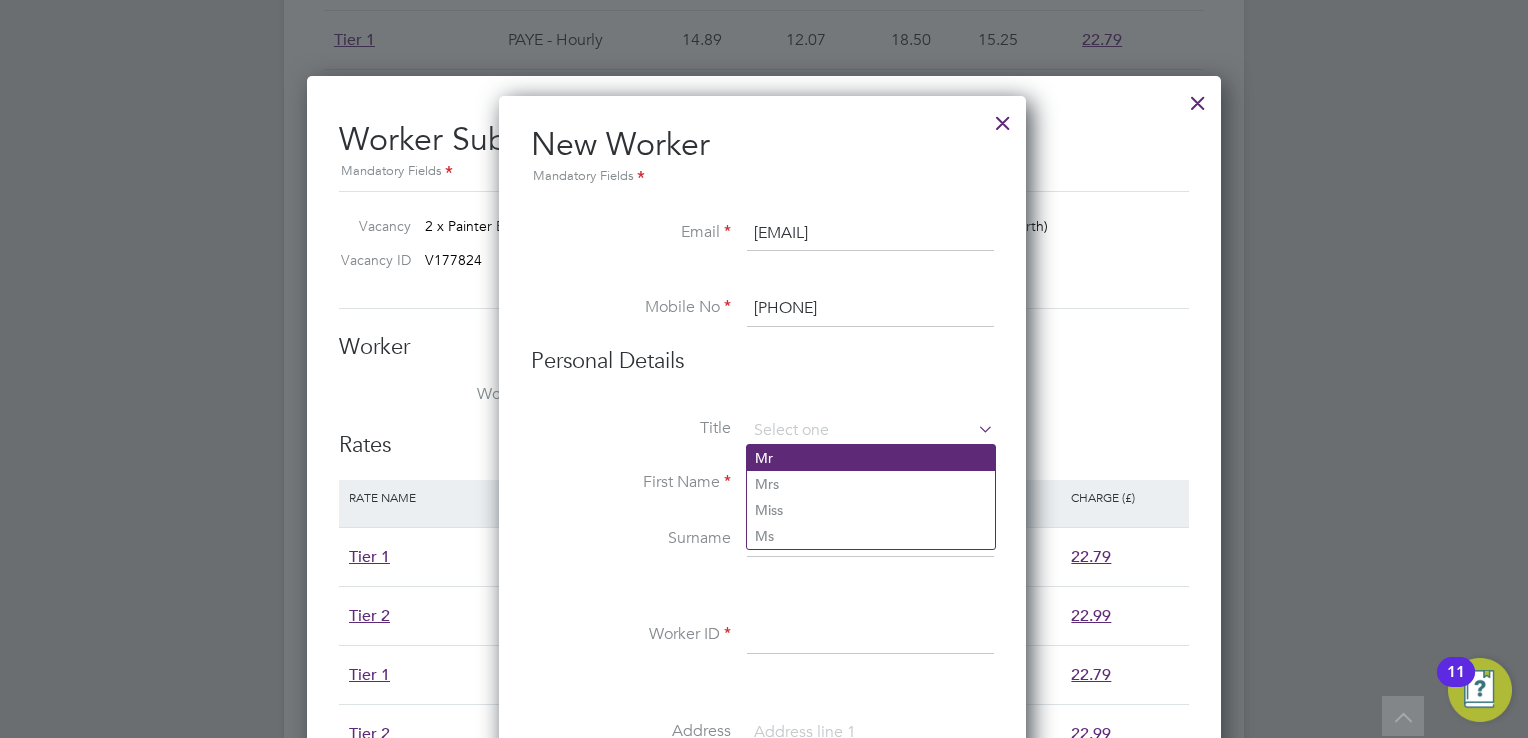 click on "Mr" 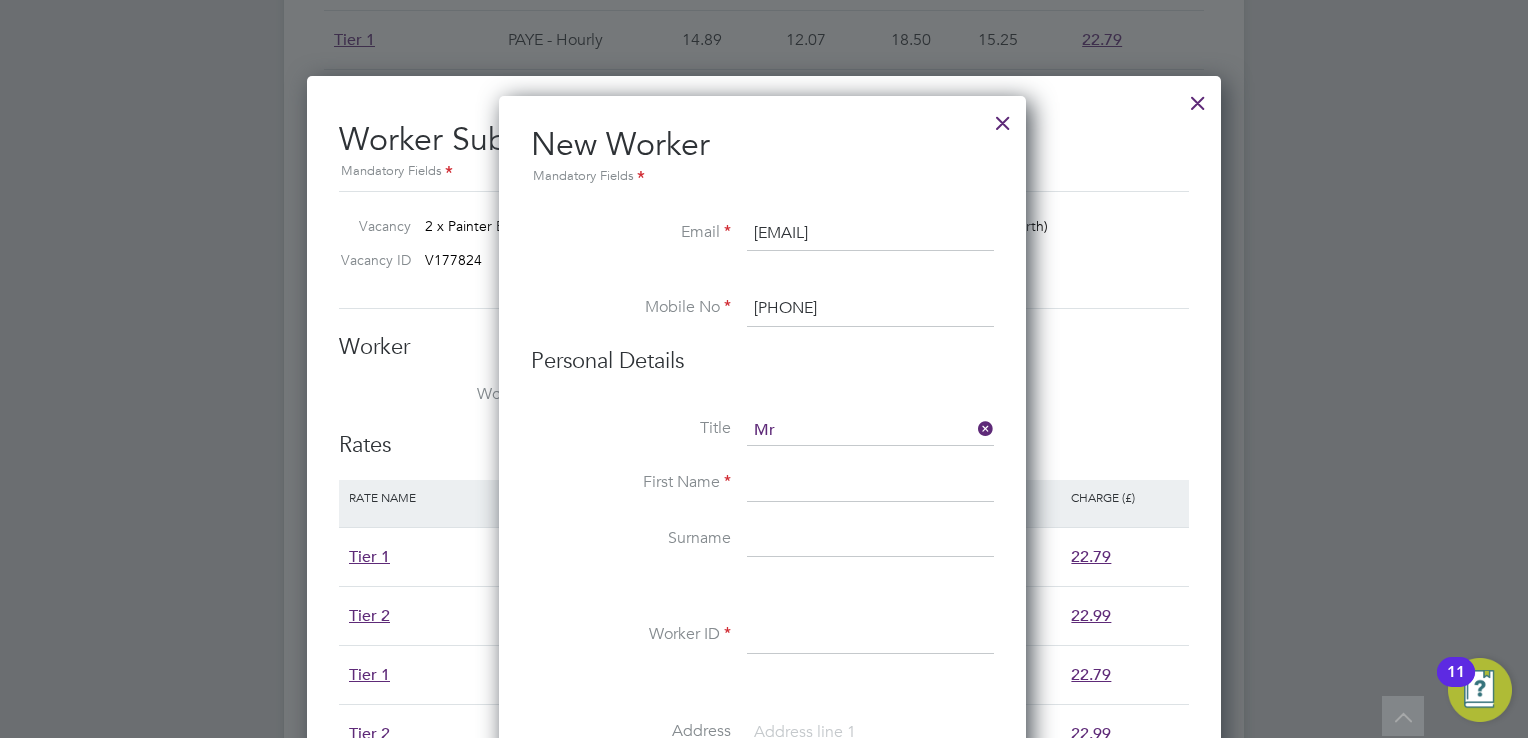 click at bounding box center [870, 484] 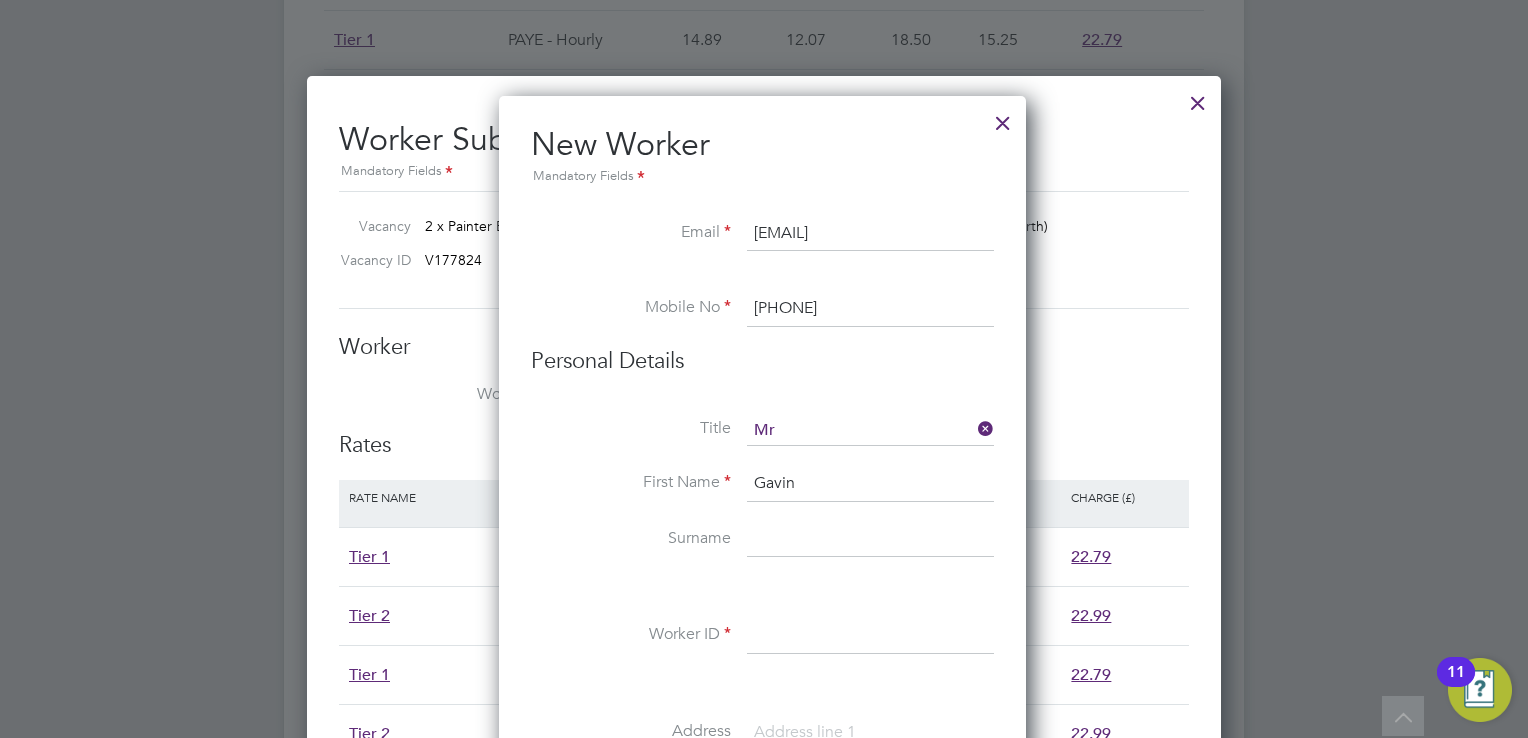 type on "Gavin" 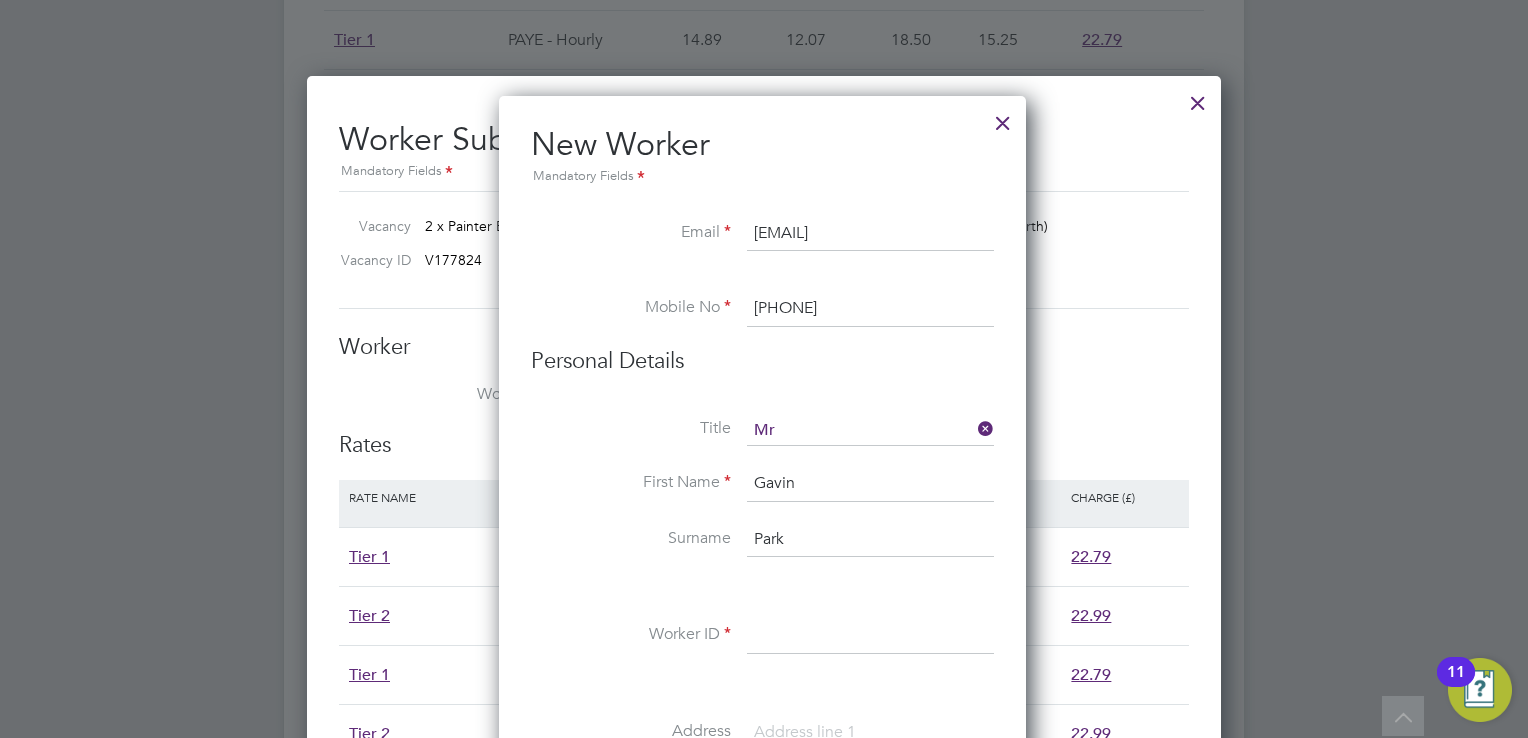type on "Park" 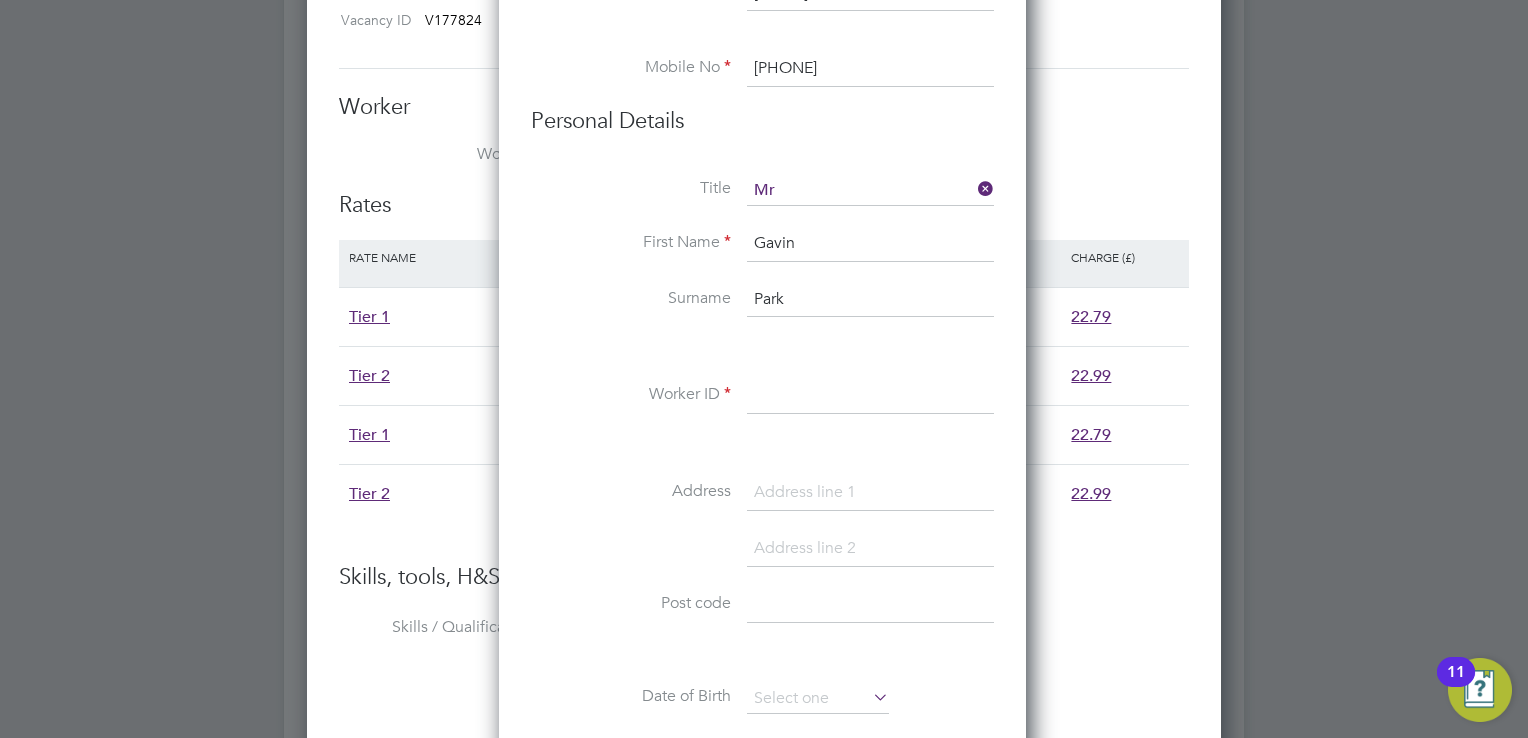 click at bounding box center [870, 396] 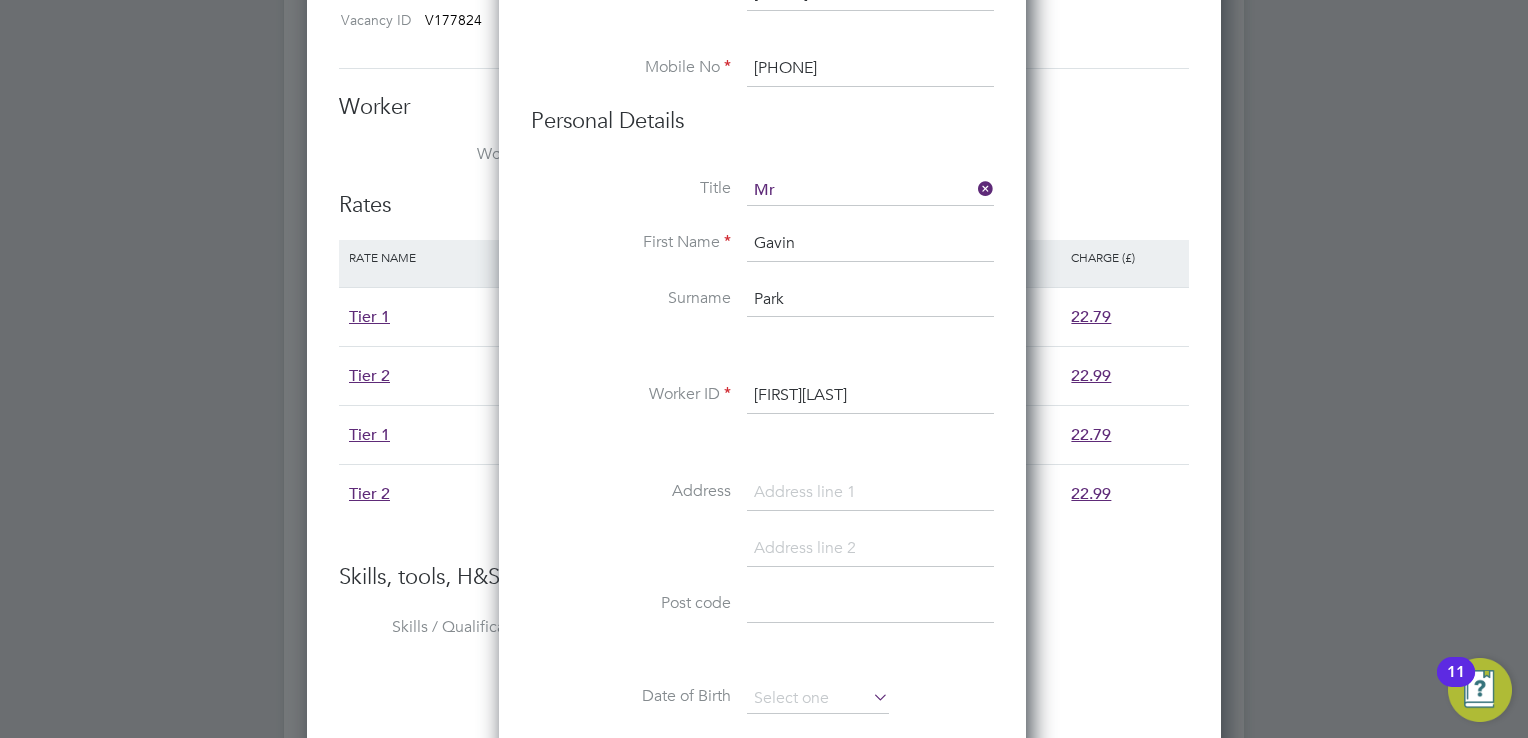 type on "GavinPark" 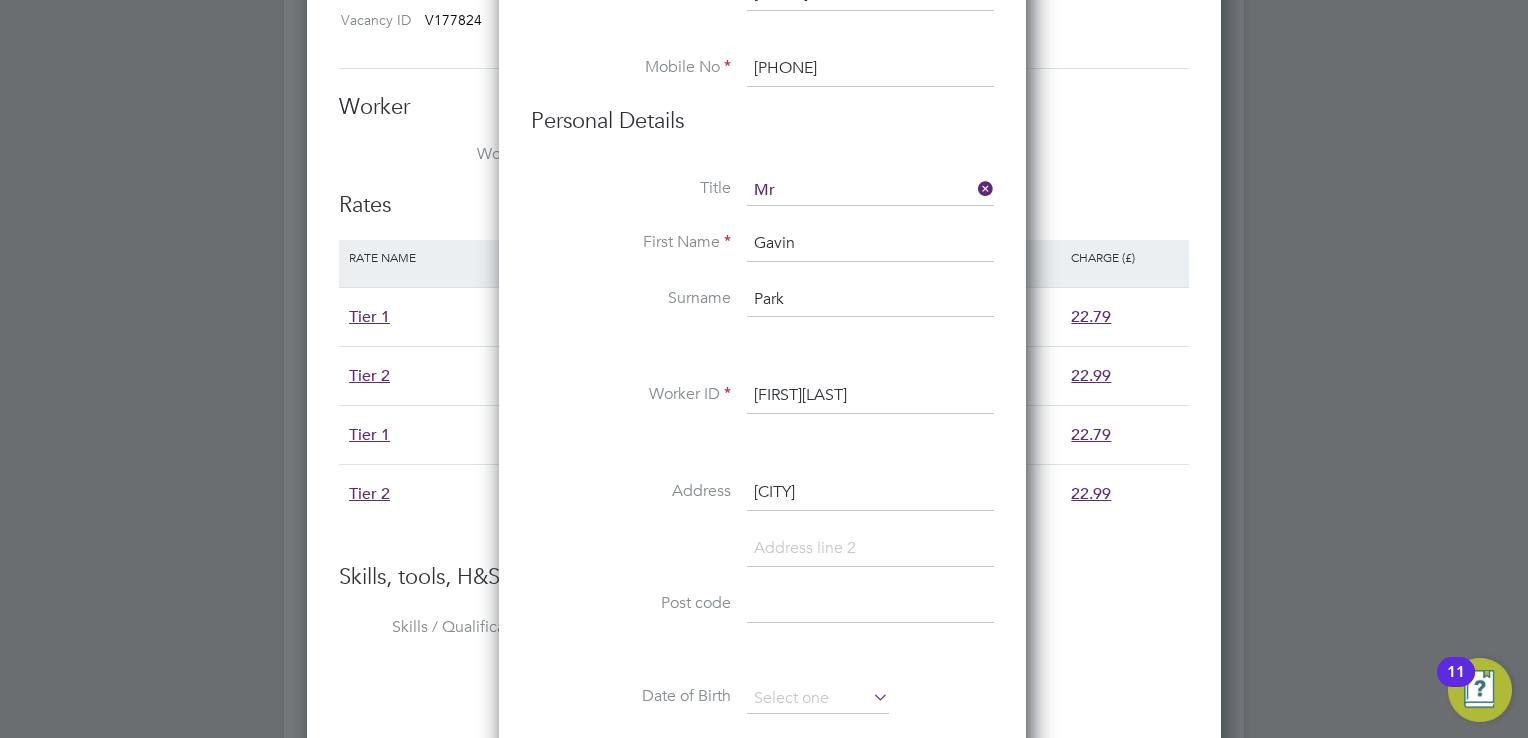 type on "Cramlington" 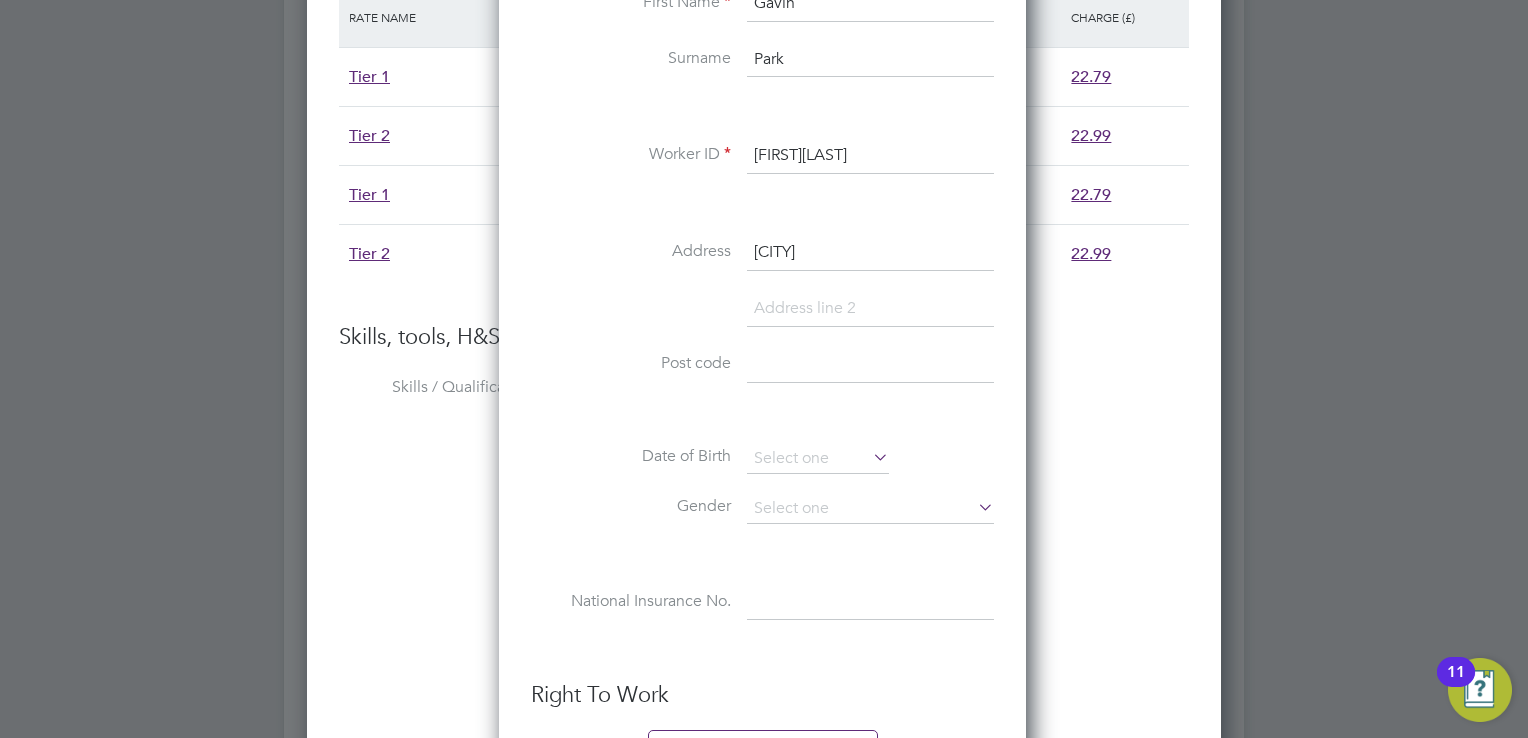 click at bounding box center (870, 365) 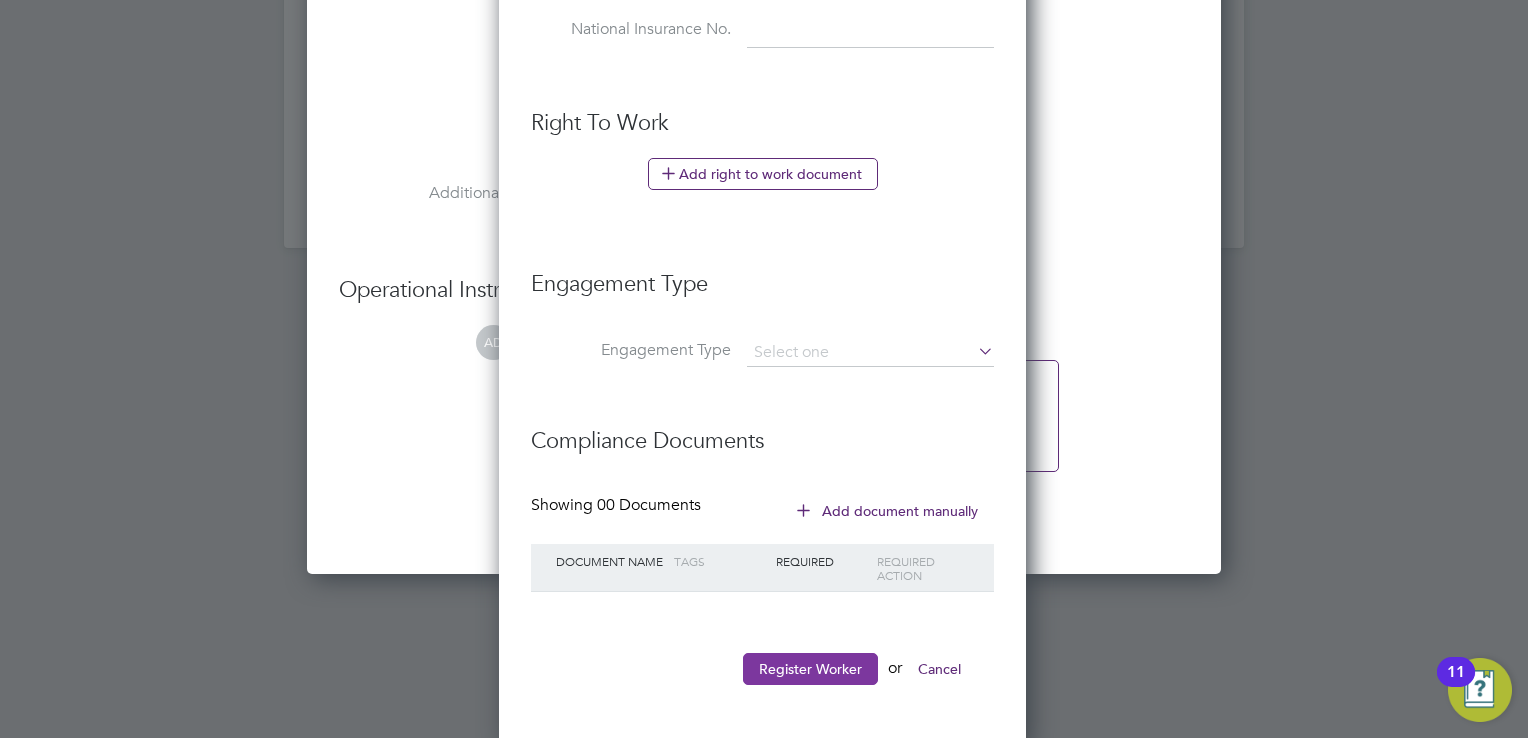 click on "Register Worker" at bounding box center (810, 669) 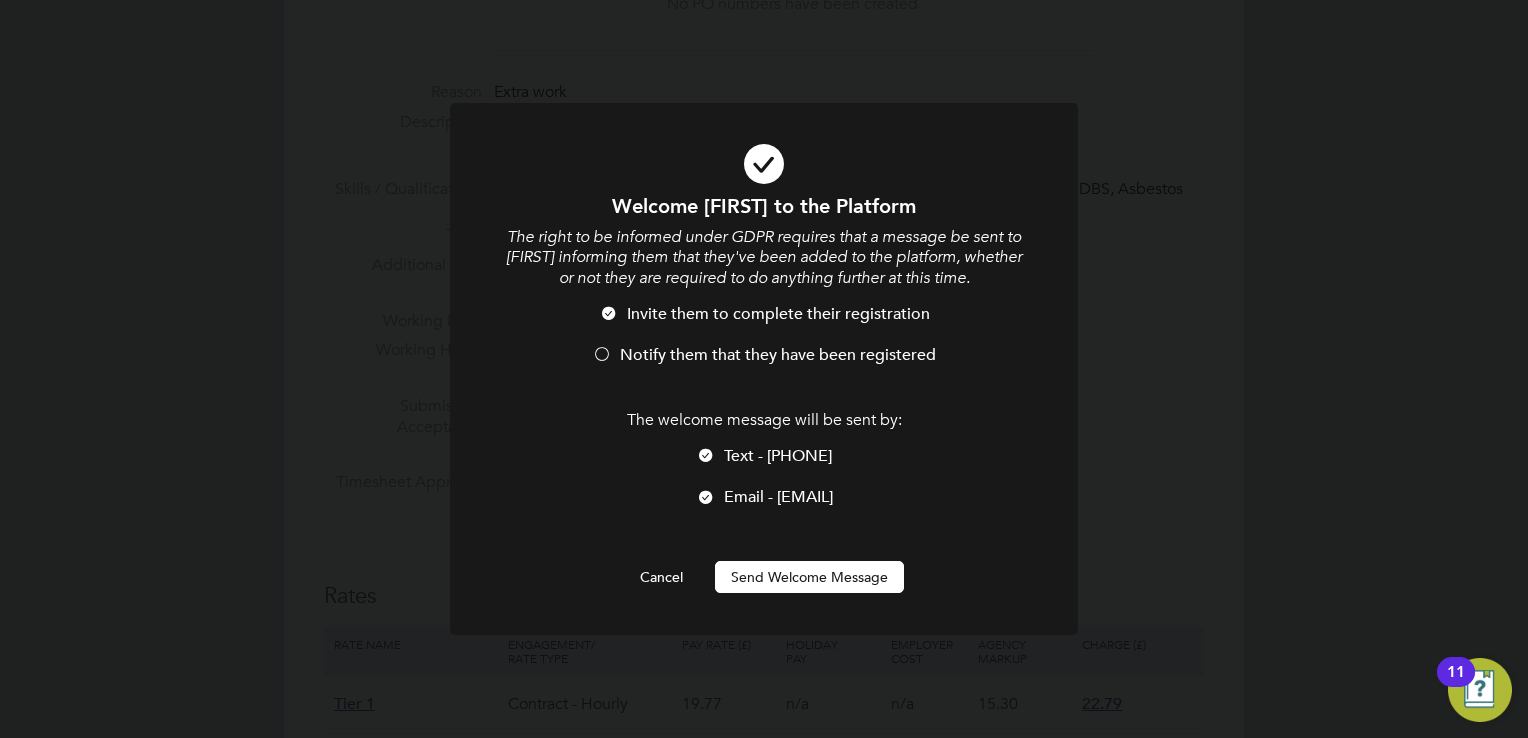 click on "Send Welcome Message" at bounding box center (809, 577) 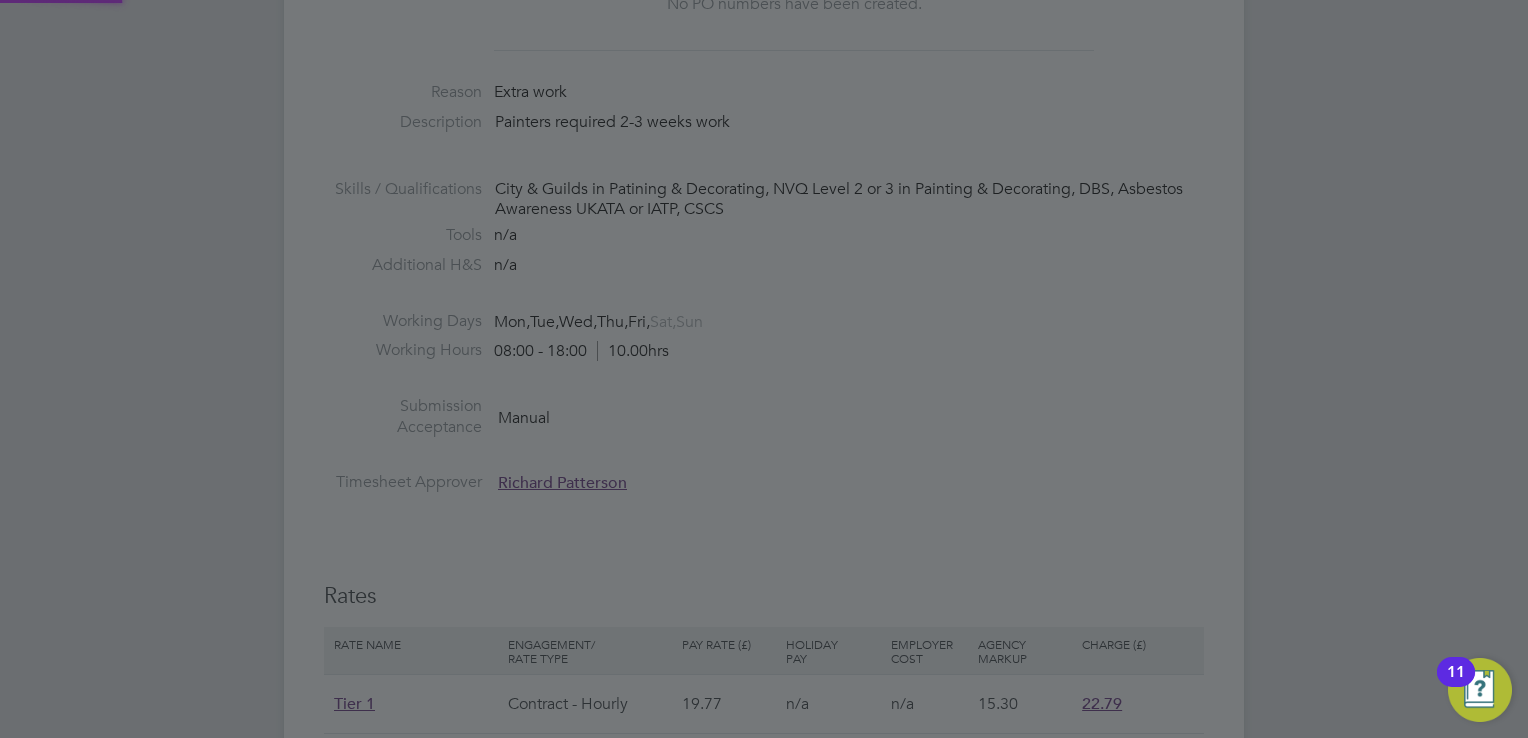 type on "Gavin Park (GavinPark)" 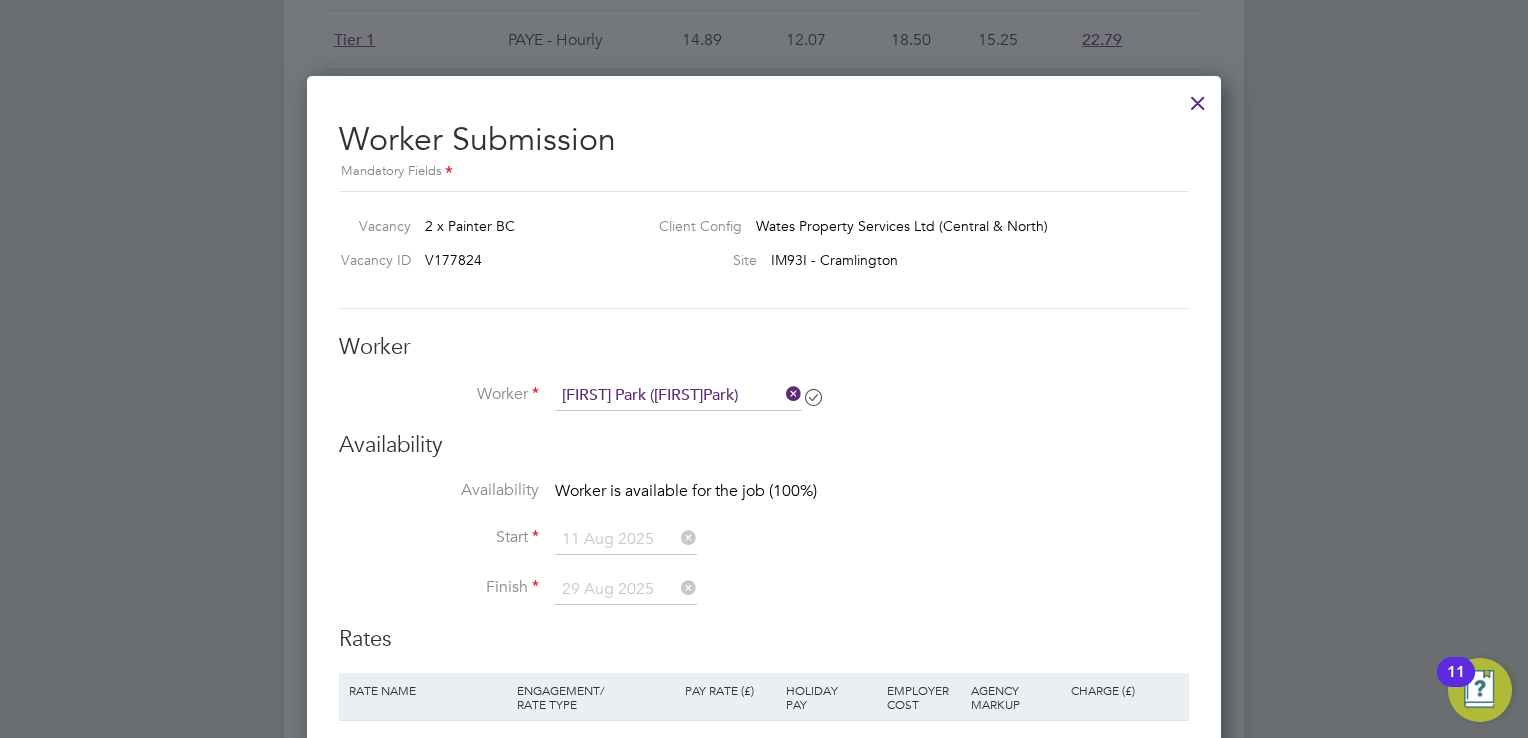 click at bounding box center [1198, 98] 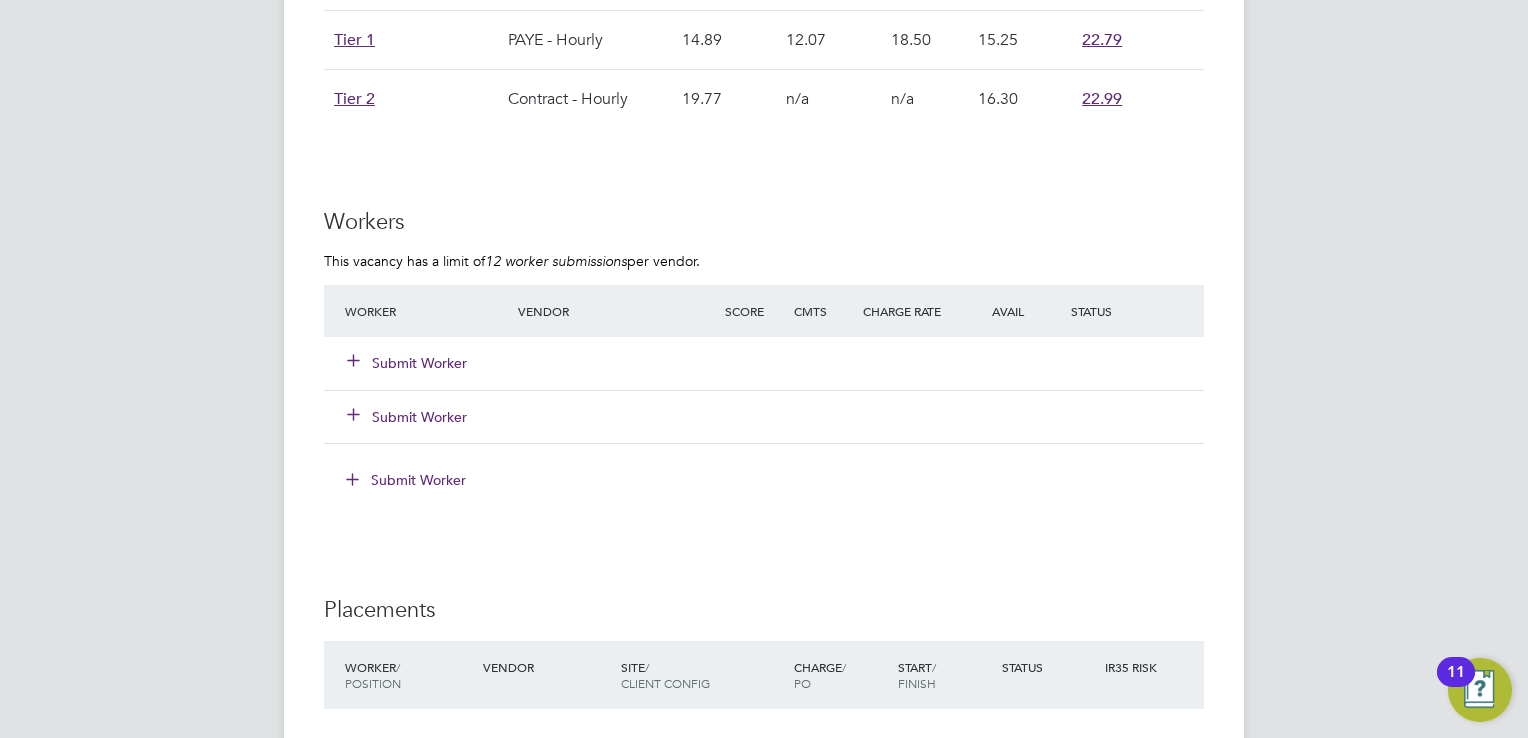 click on "Submit Worker" 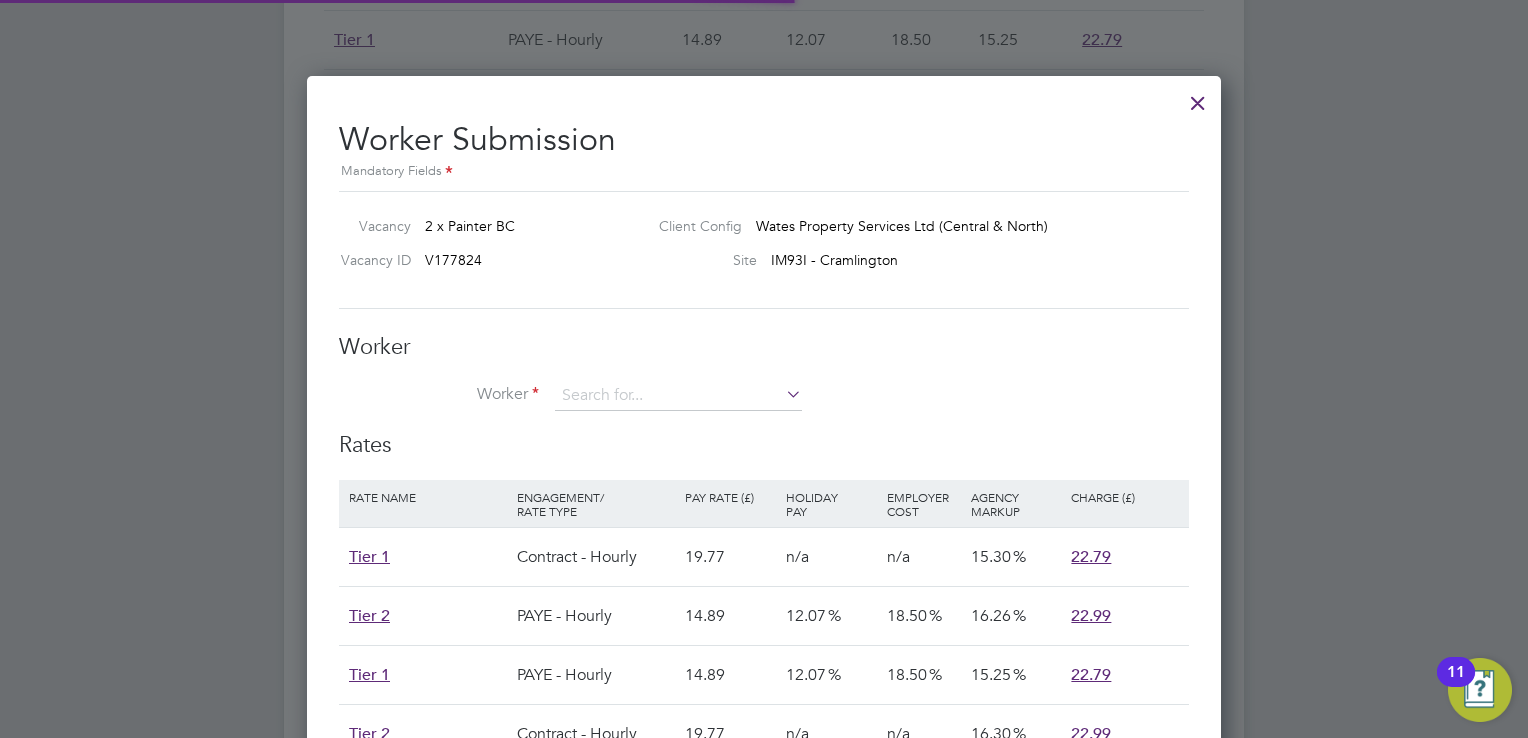 scroll, scrollTop: 10, scrollLeft: 10, axis: both 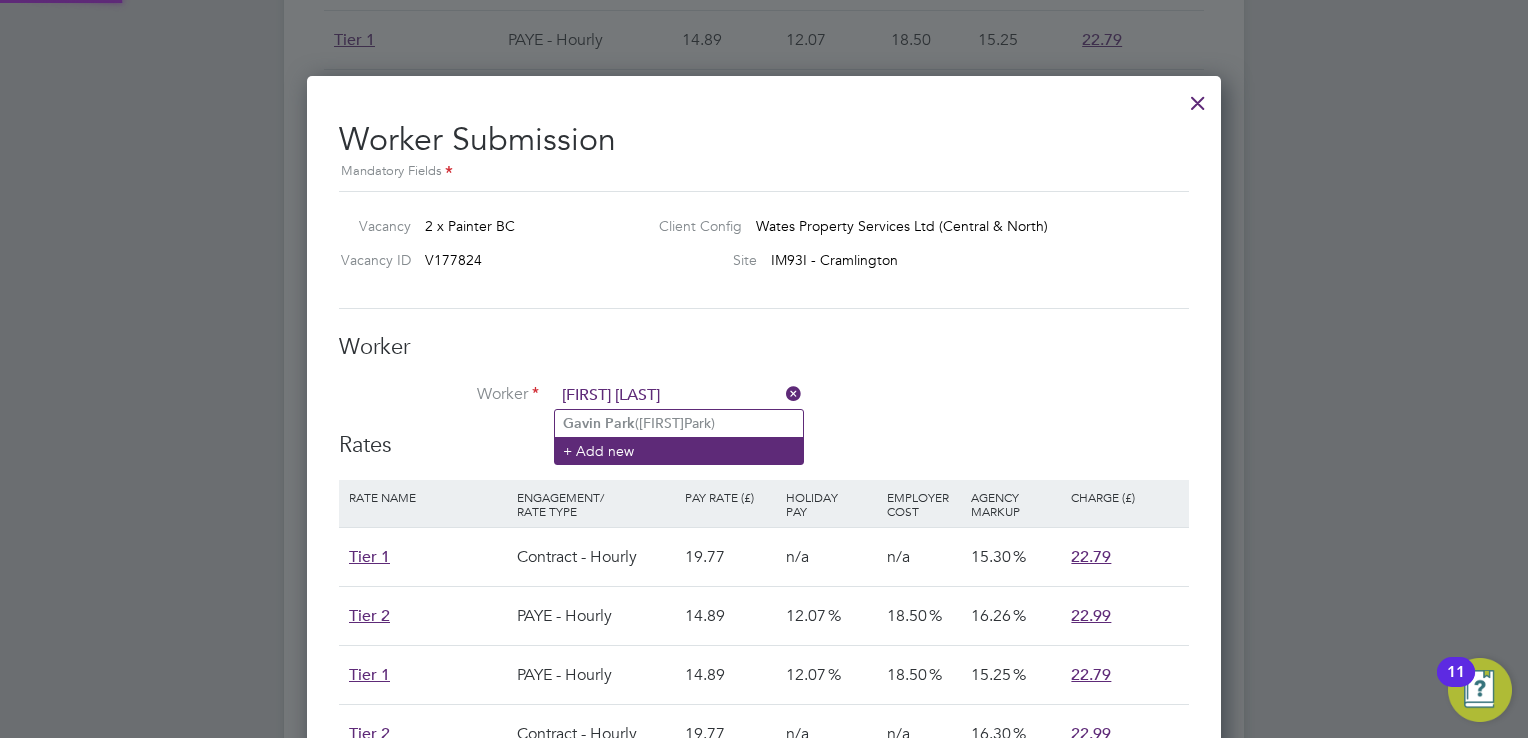 type on "gavin park" 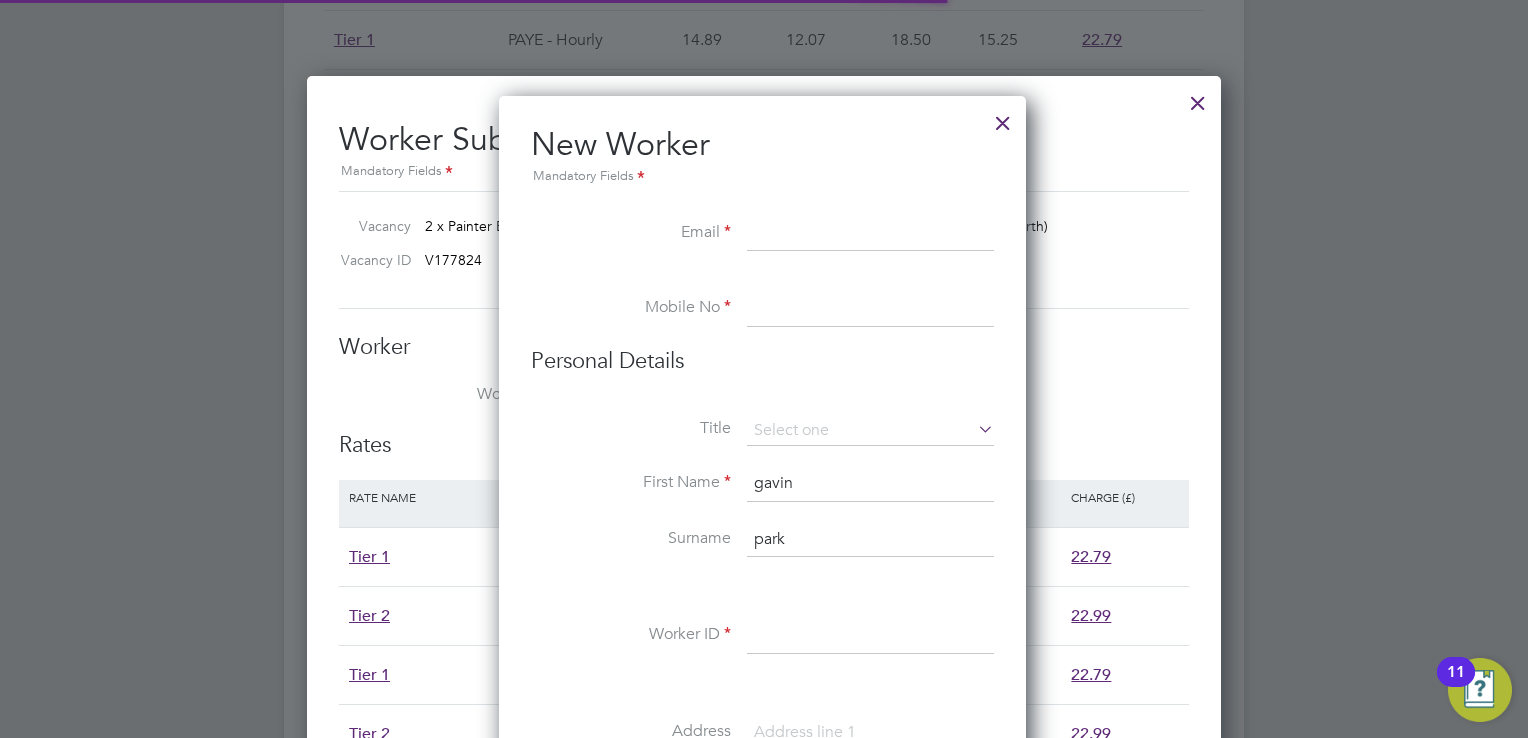 drag, startPoint x: 621, startPoint y: 438, endPoint x: 640, endPoint y: 431, distance: 20.248457 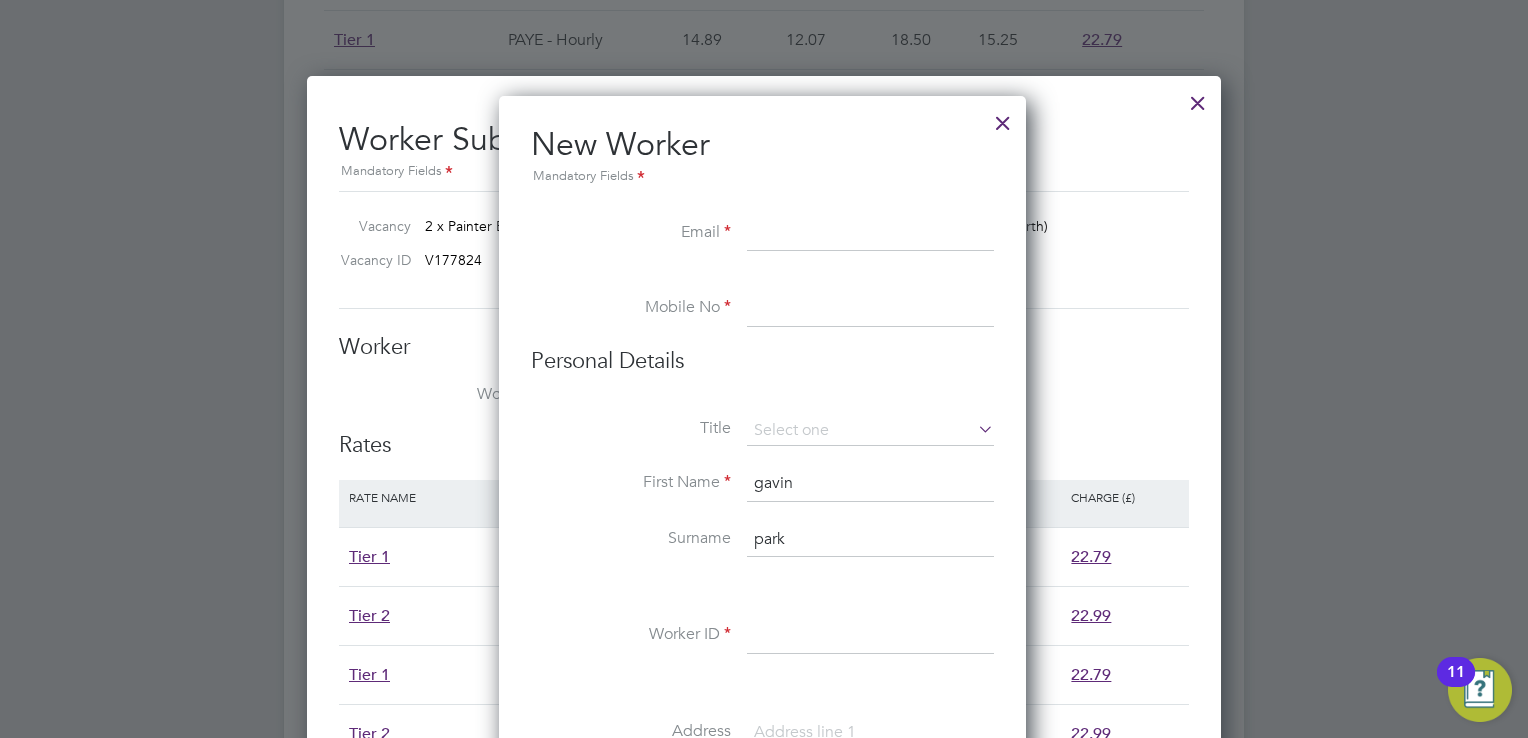 click at bounding box center [1003, 118] 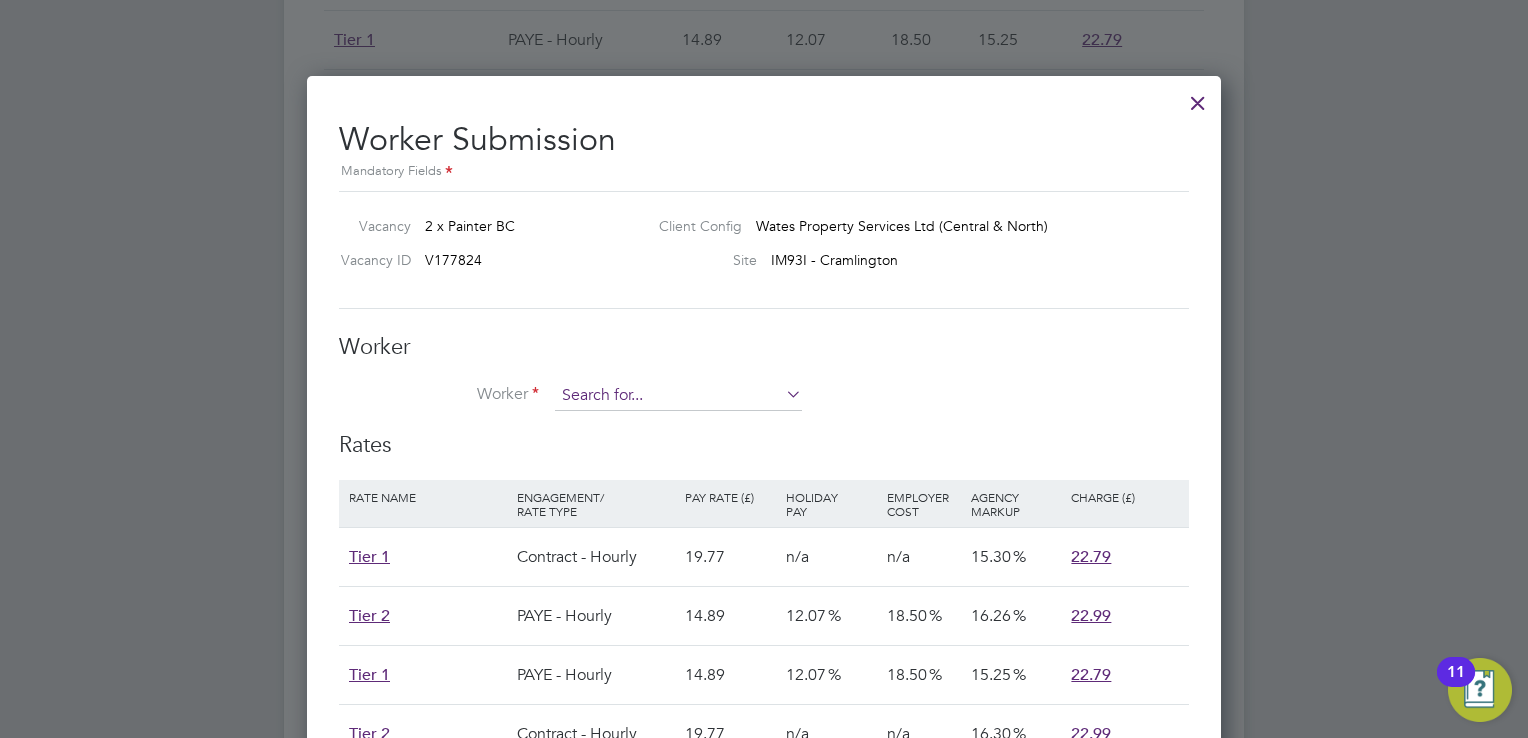 click at bounding box center (678, 396) 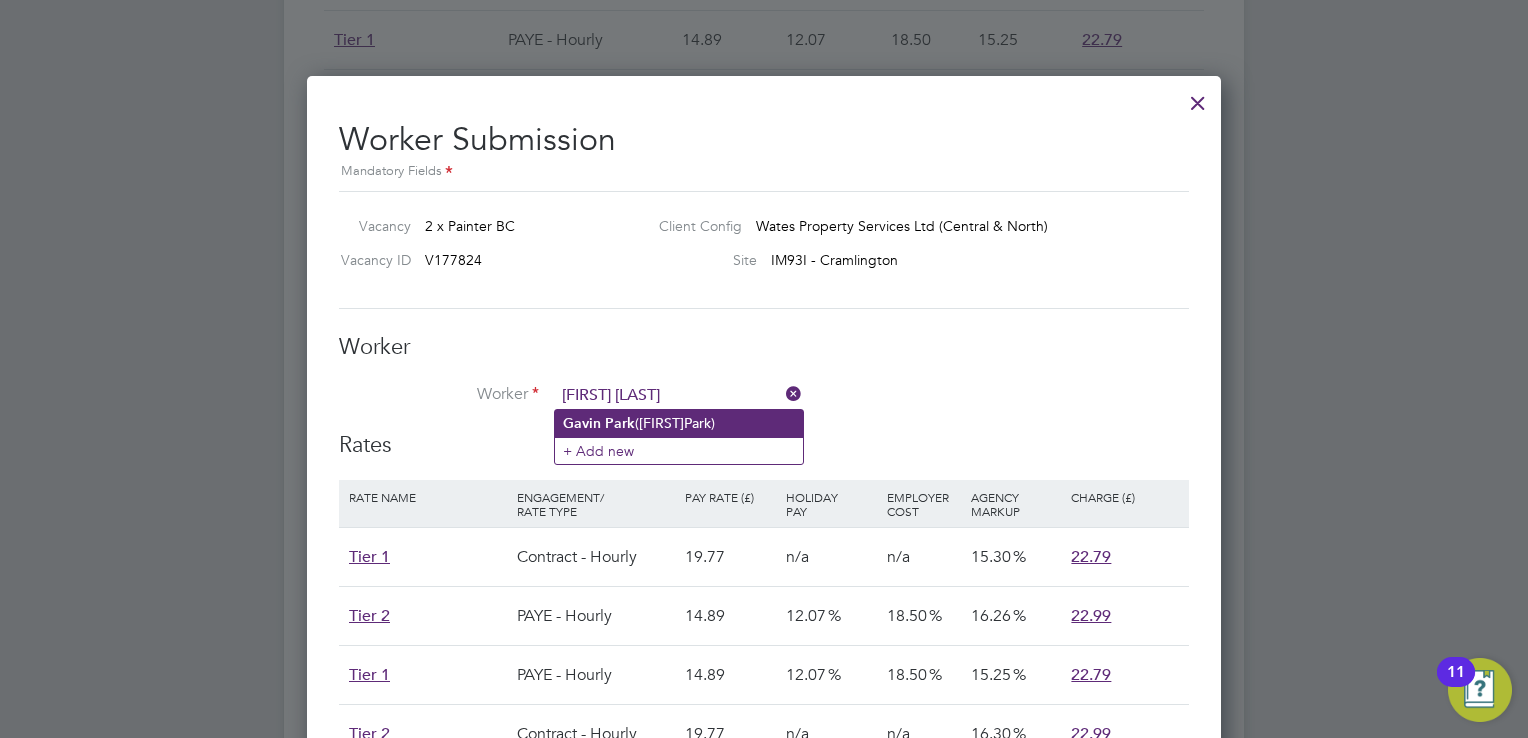 click on "Gavin   Park  (GavinPark)" 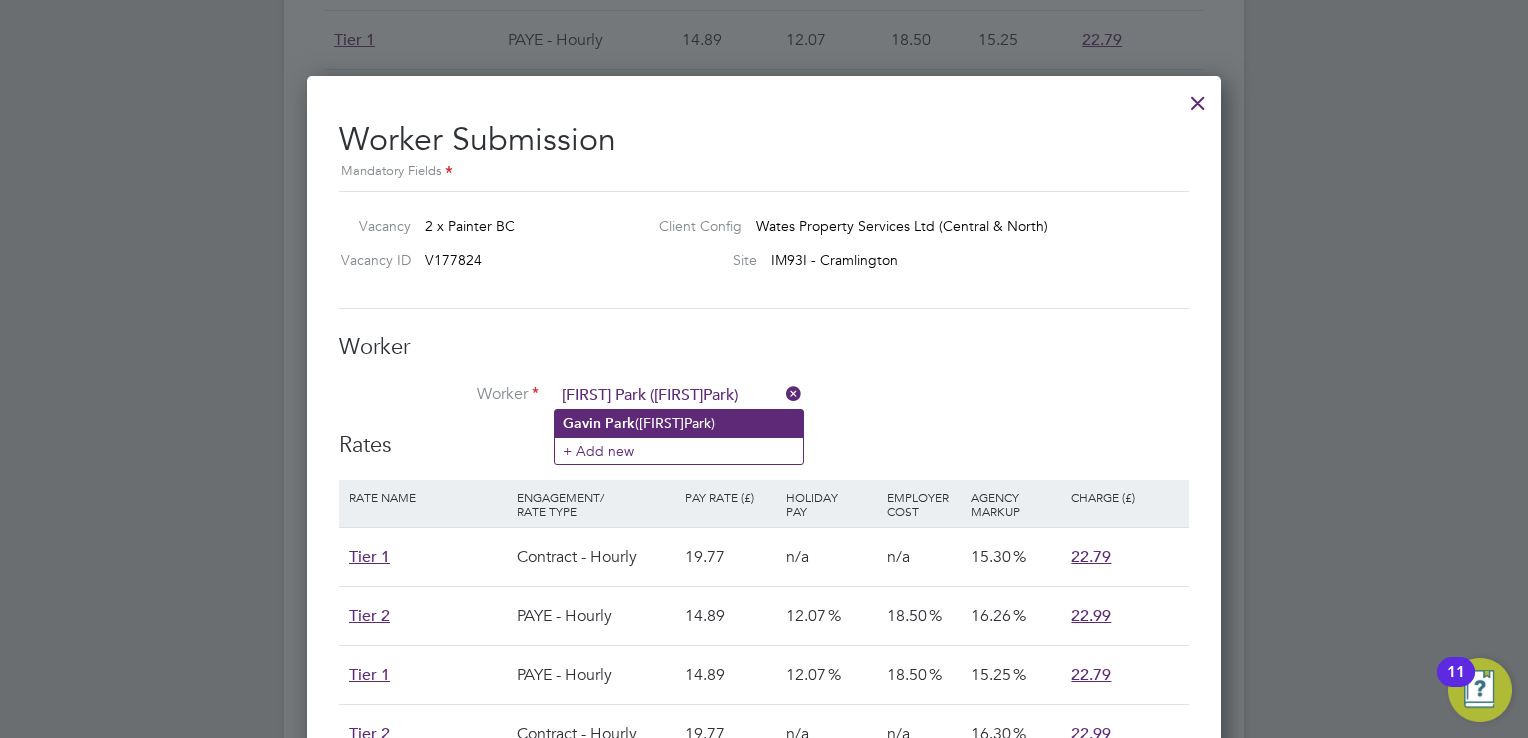 scroll, scrollTop: 10, scrollLeft: 9, axis: both 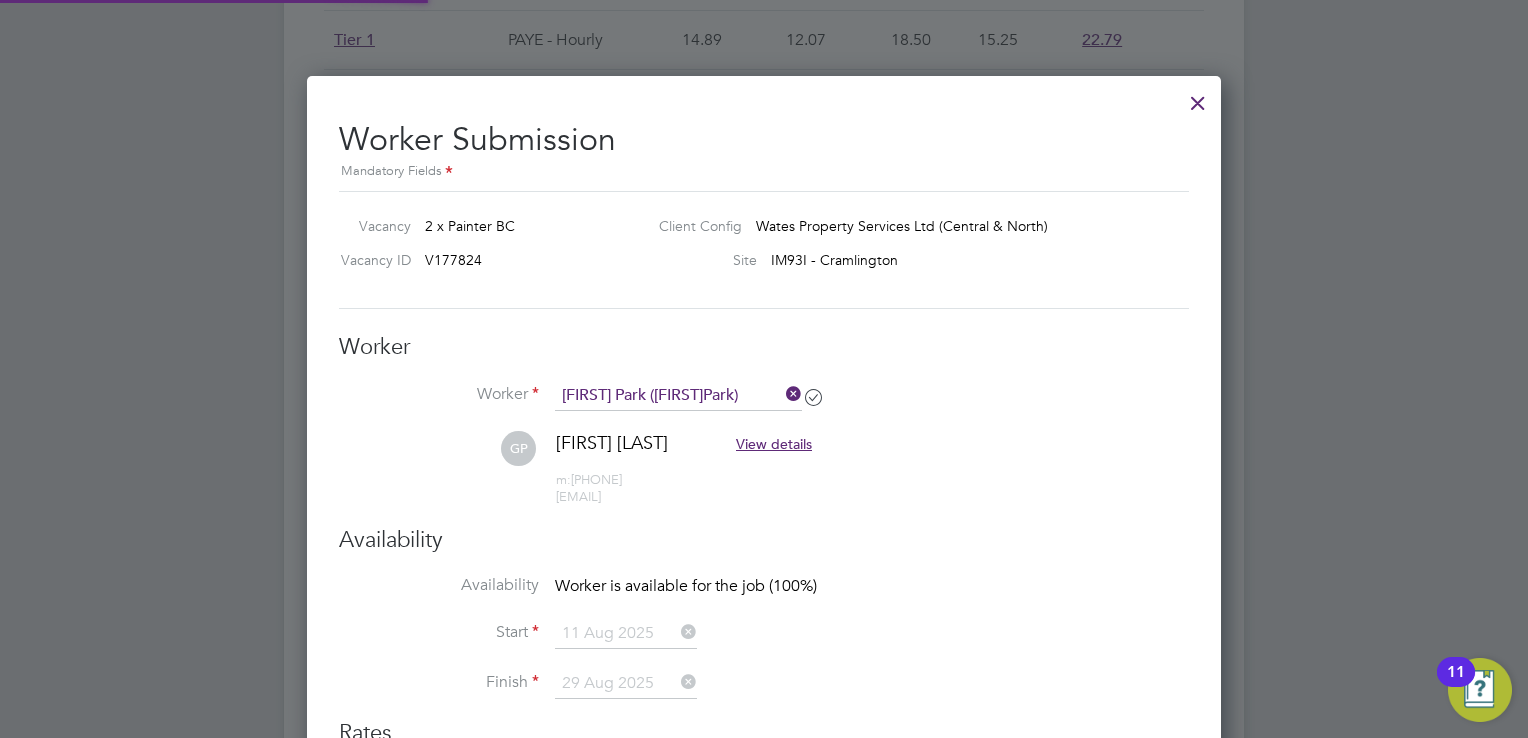 click on "Worker   Gavin Park (GavinPark)" at bounding box center [764, 406] 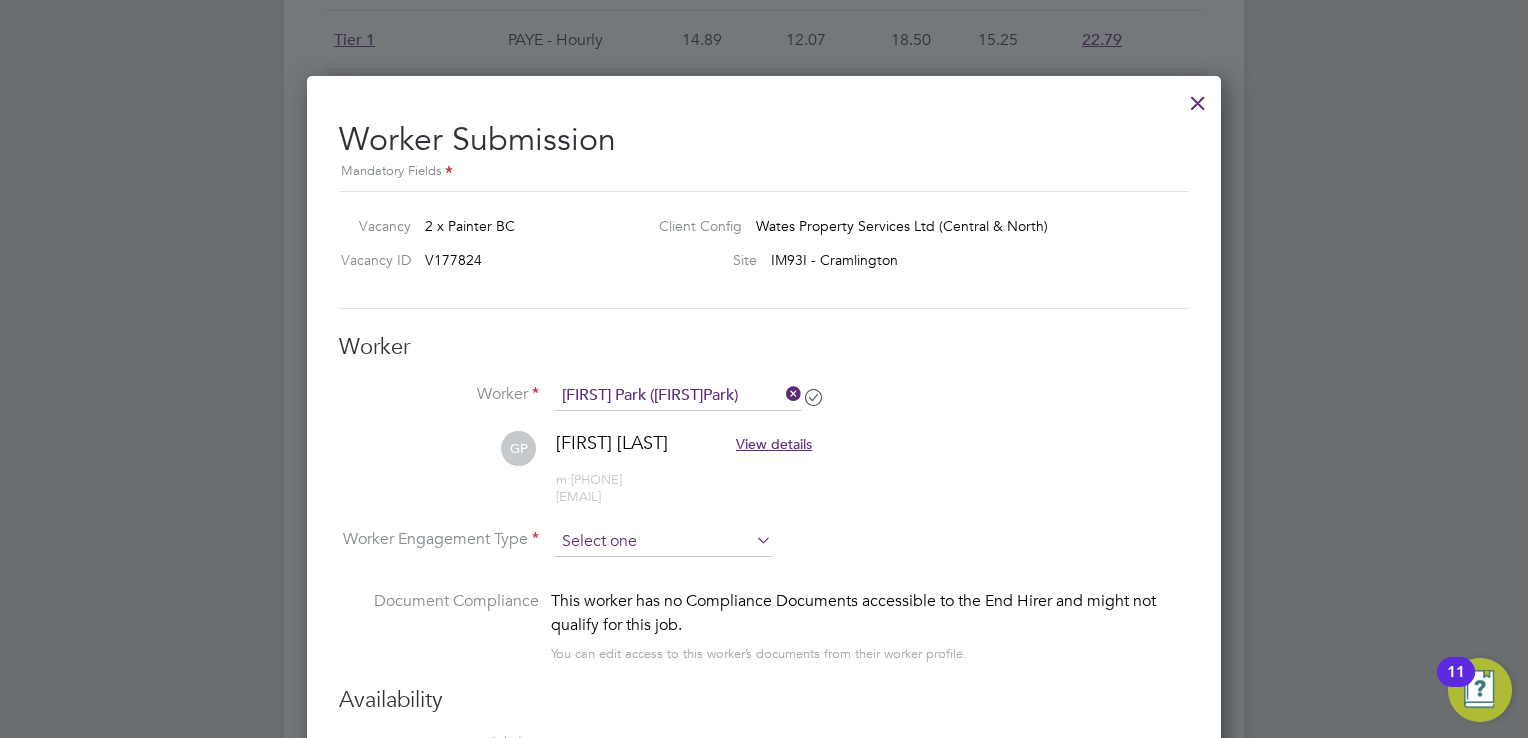 click at bounding box center (663, 542) 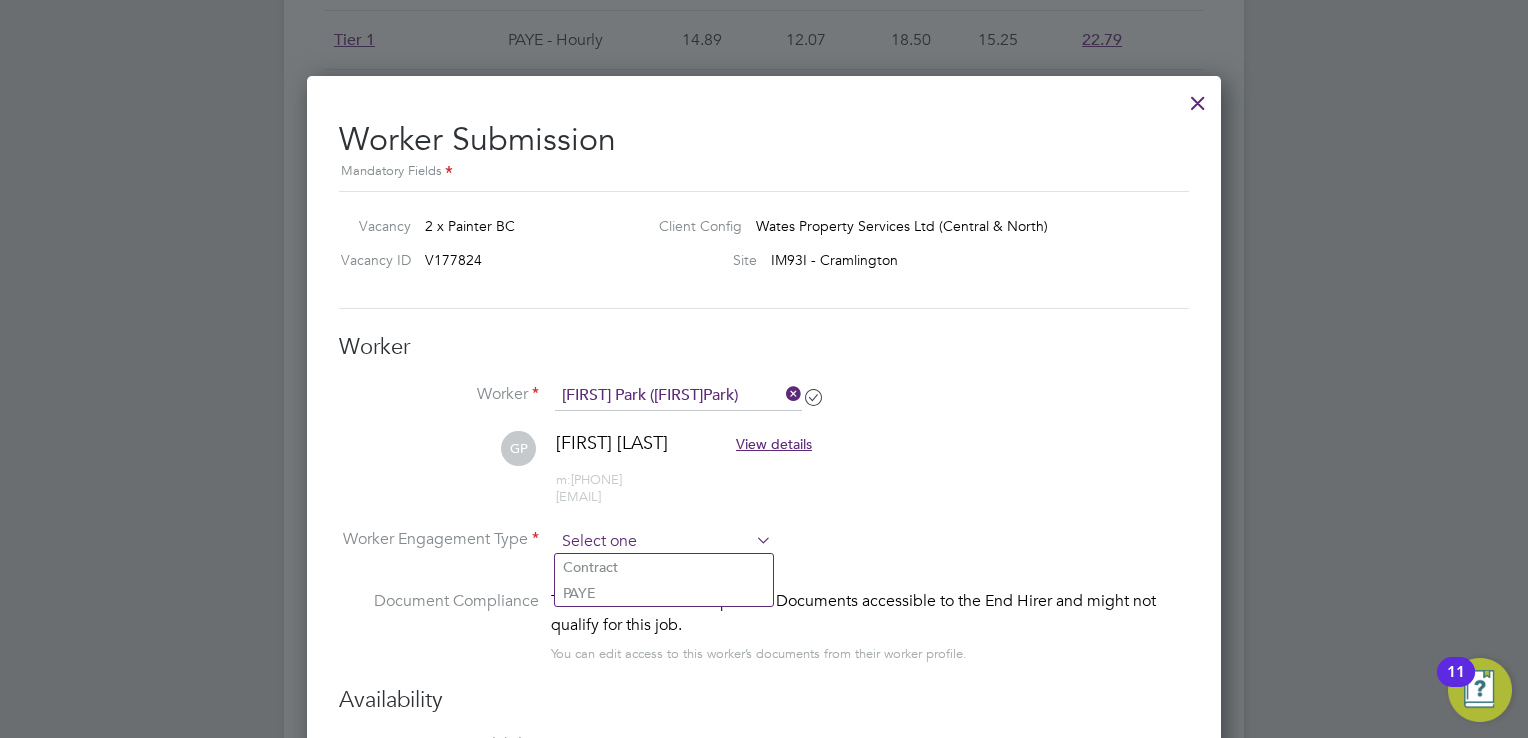 click at bounding box center [663, 542] 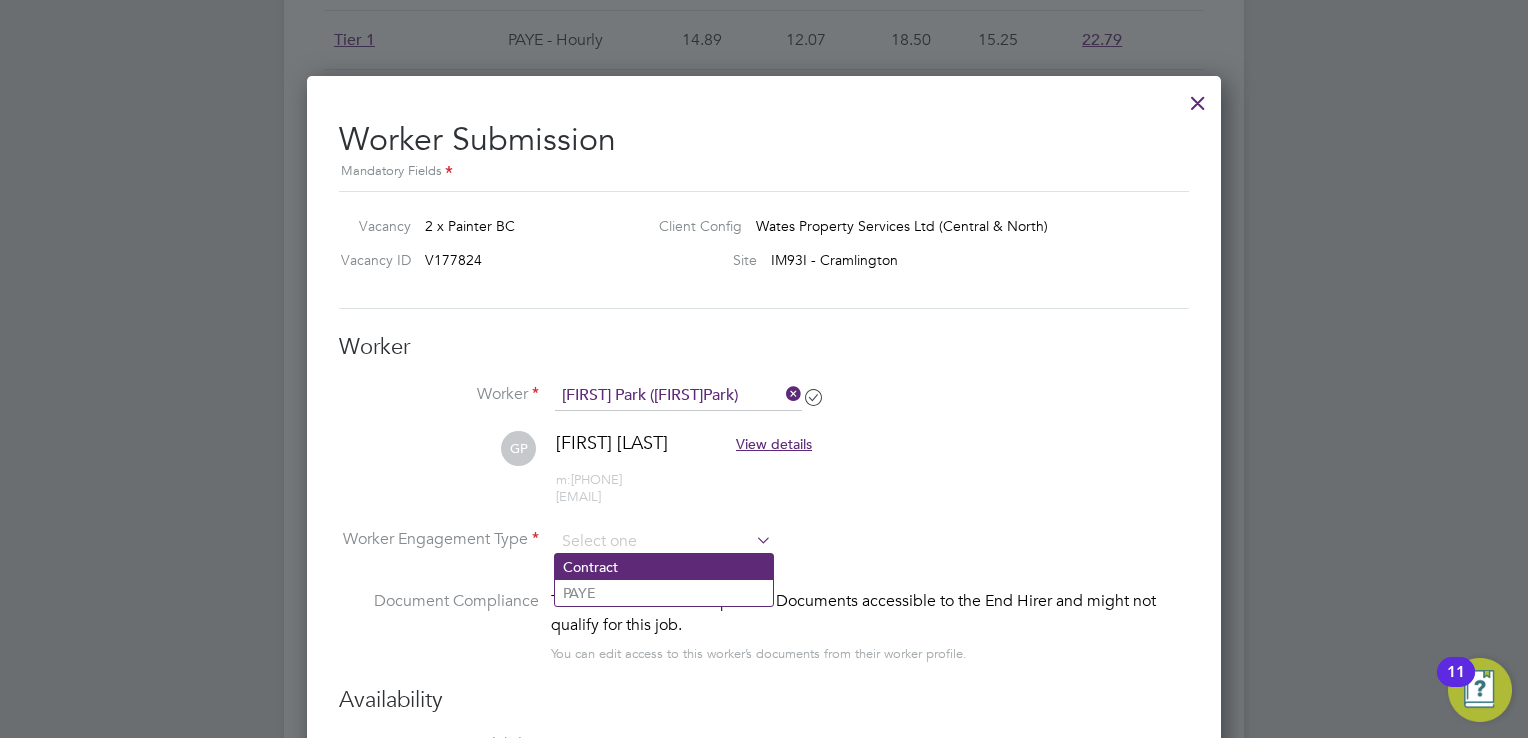 click on "Contract" 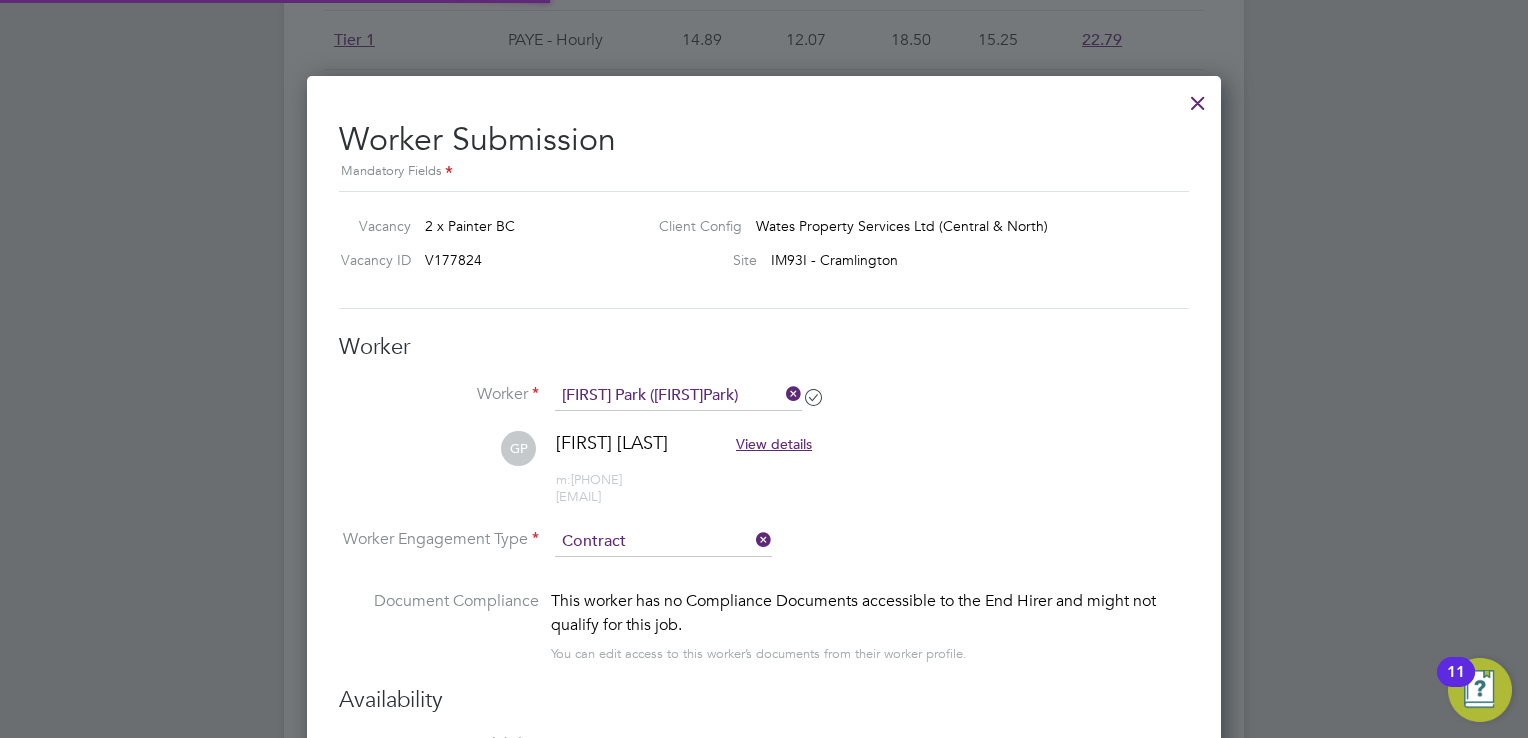 click on "Worker Engagement Type   Contract" at bounding box center [764, 558] 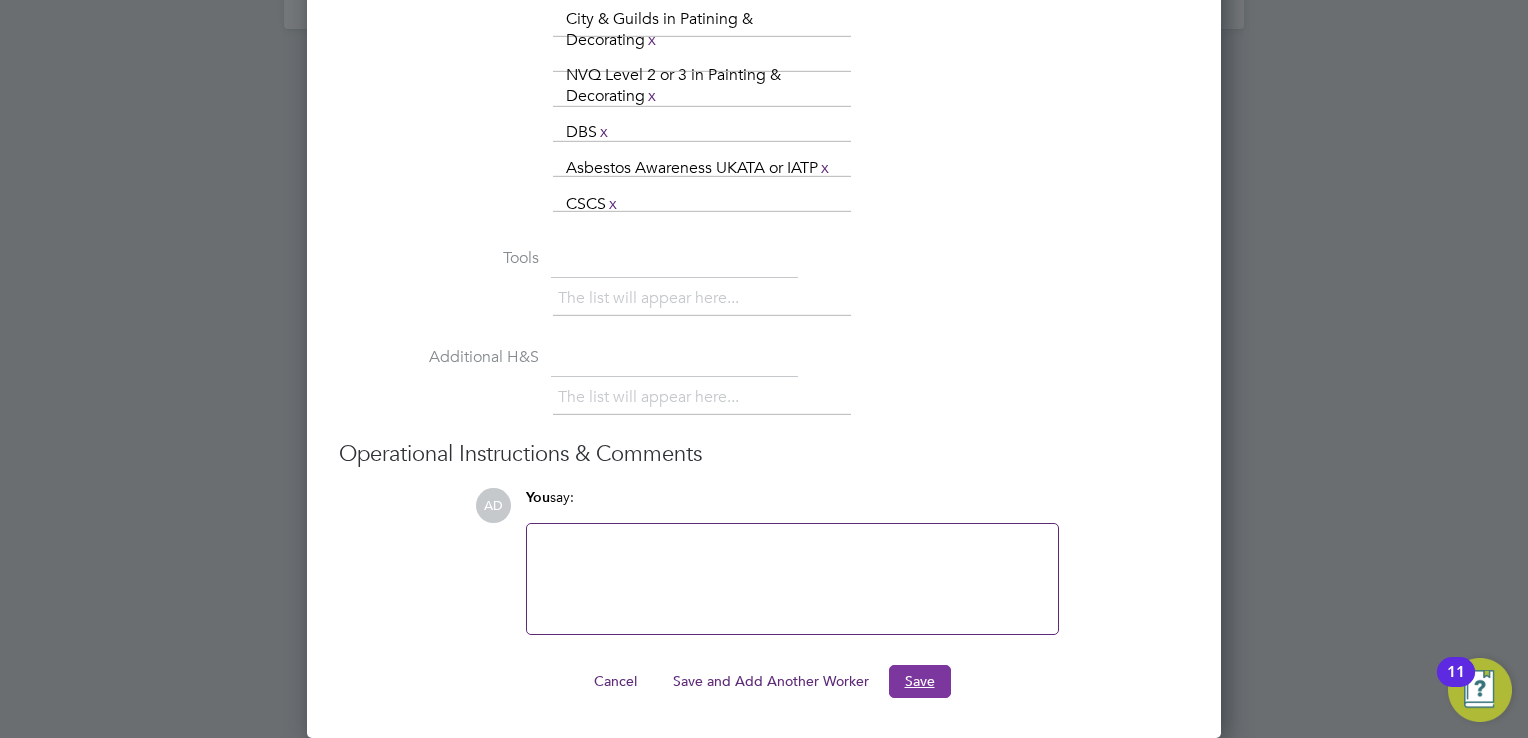 click on "Save" at bounding box center [920, 681] 